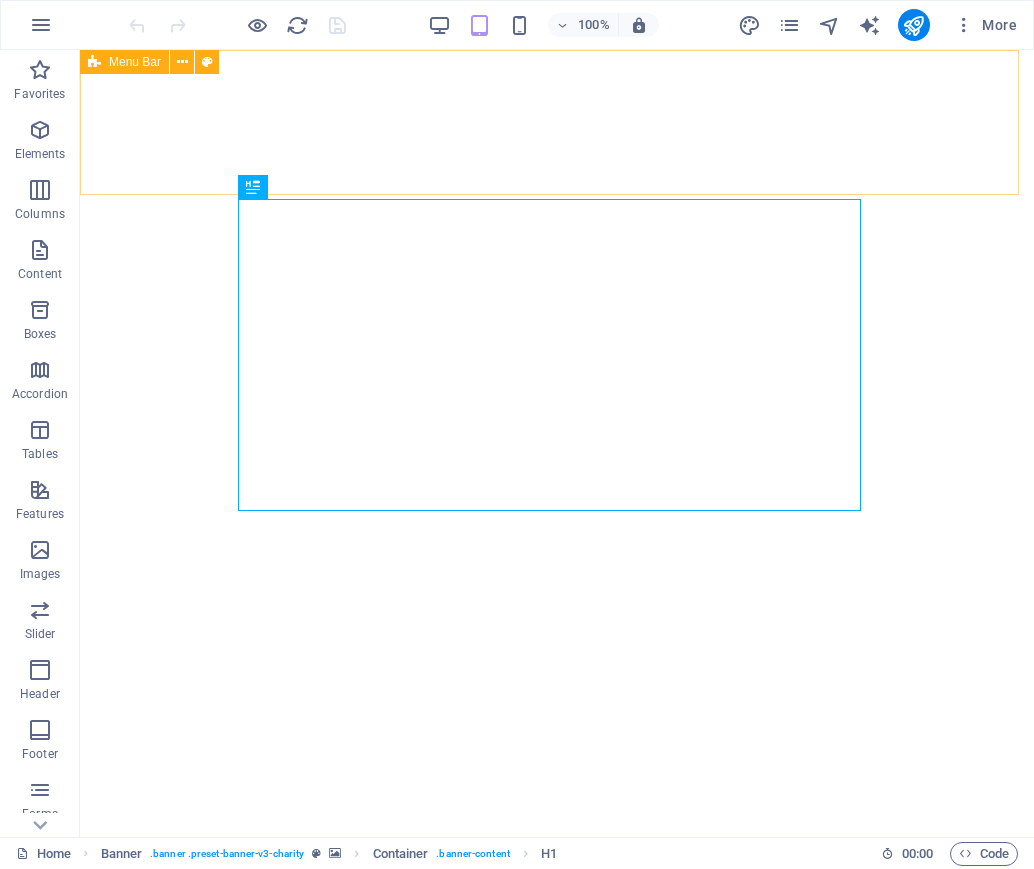 scroll, scrollTop: 0, scrollLeft: 0, axis: both 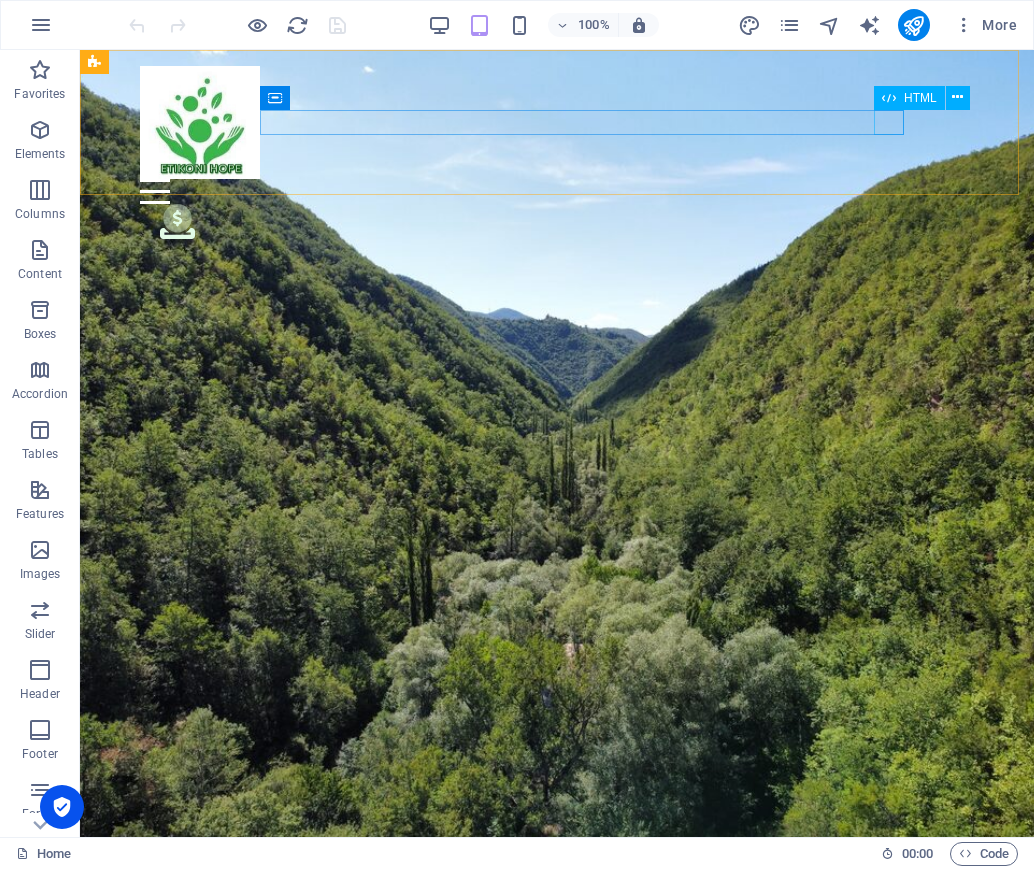 click at bounding box center [557, 191] 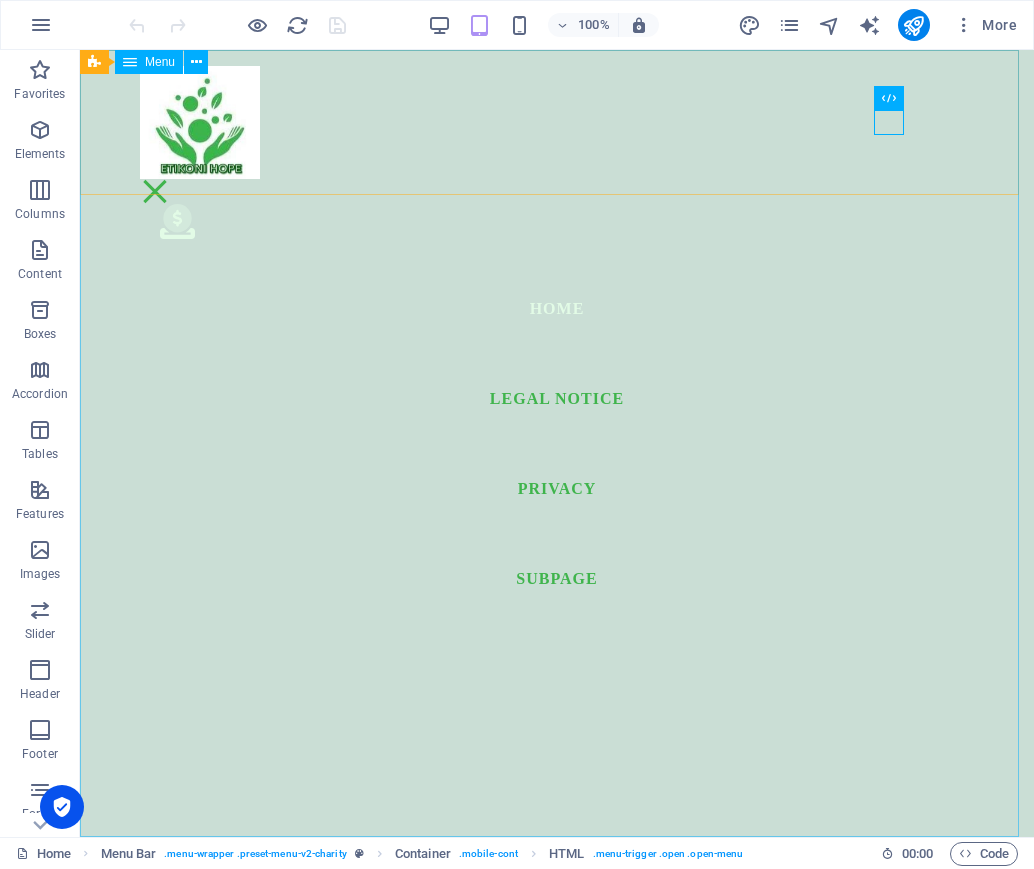 click on "Home Legal Notice Privacy Subpage" at bounding box center [557, 443] 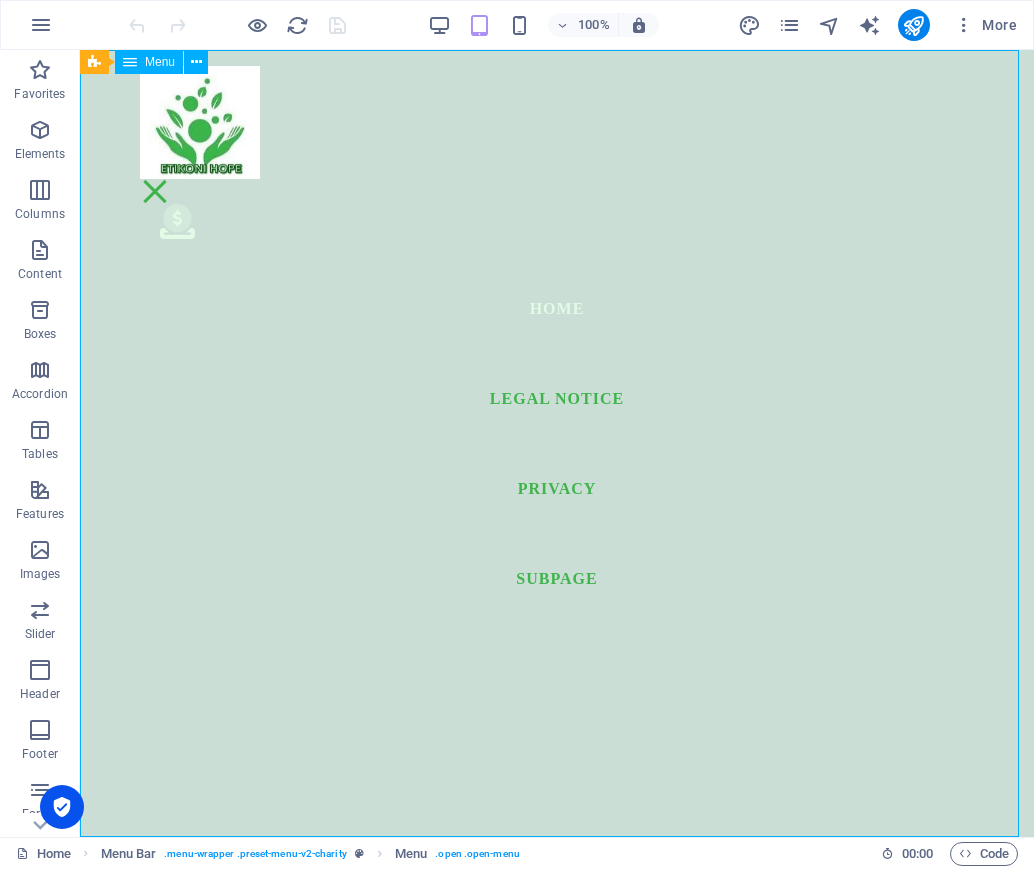 click on "Home Legal Notice Privacy Subpage" at bounding box center (557, 443) 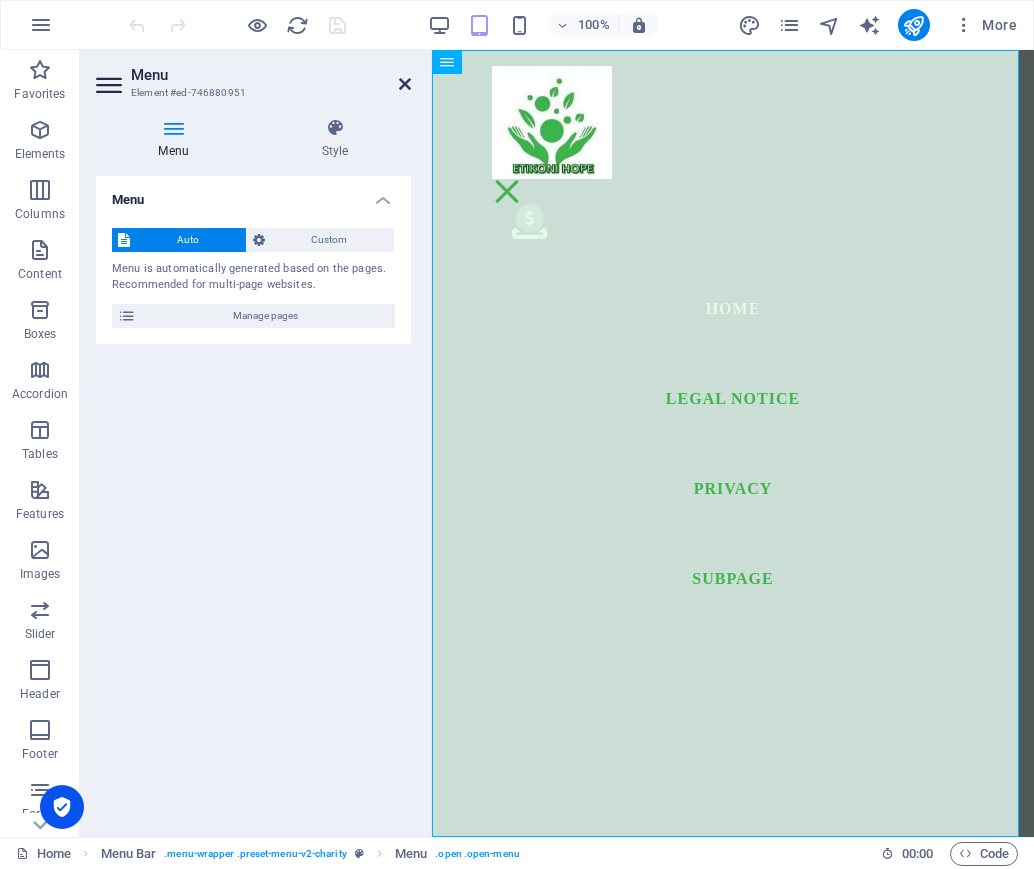 click at bounding box center (405, 84) 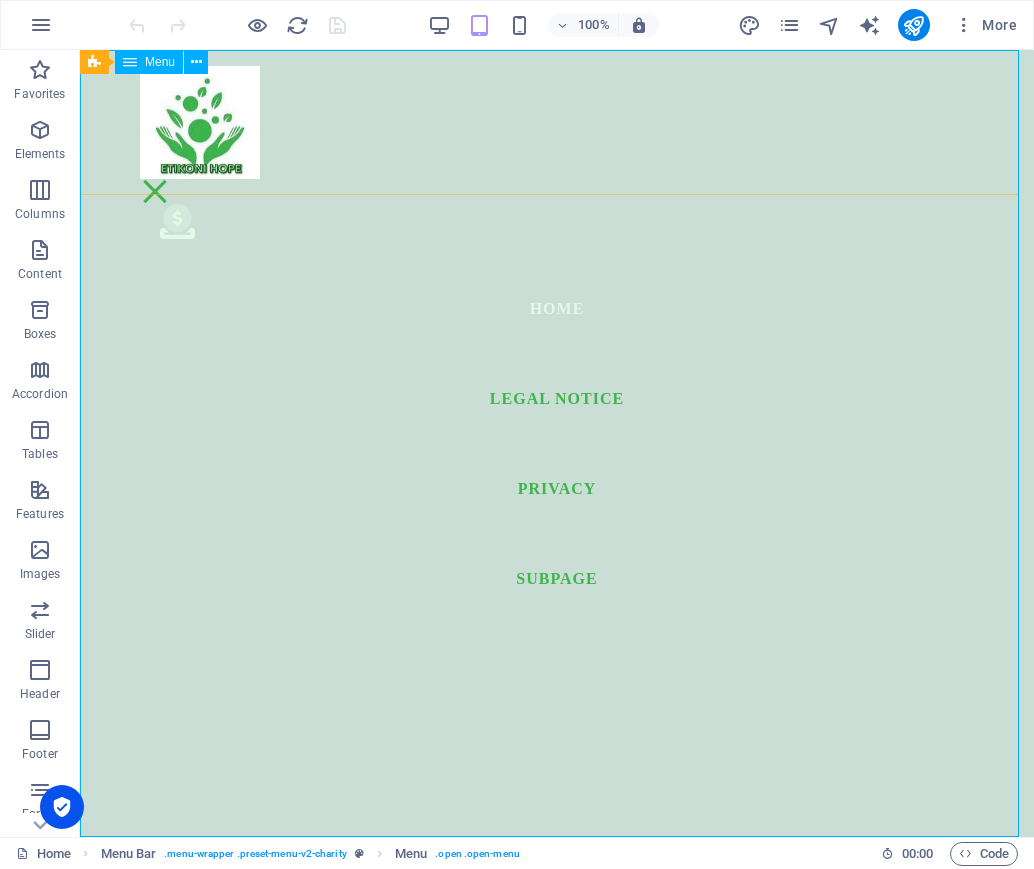 click on "Home Legal Notice Privacy Subpage" at bounding box center [557, 443] 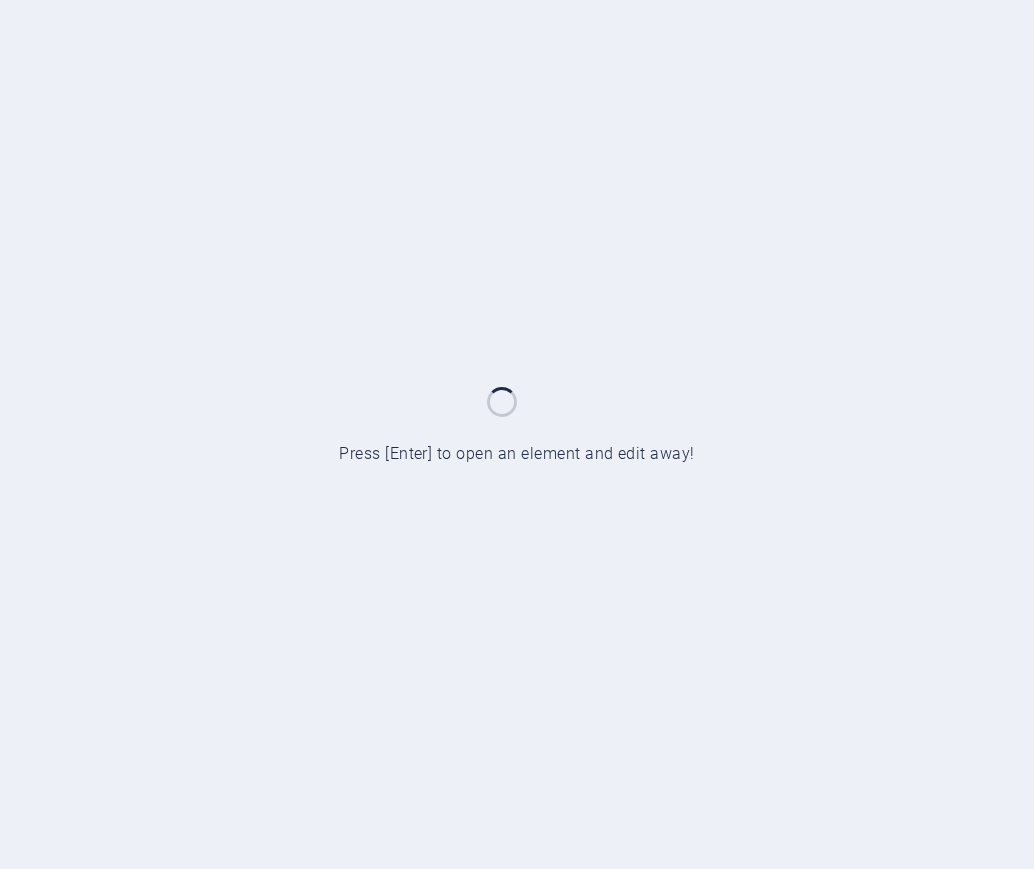 scroll, scrollTop: 0, scrollLeft: 0, axis: both 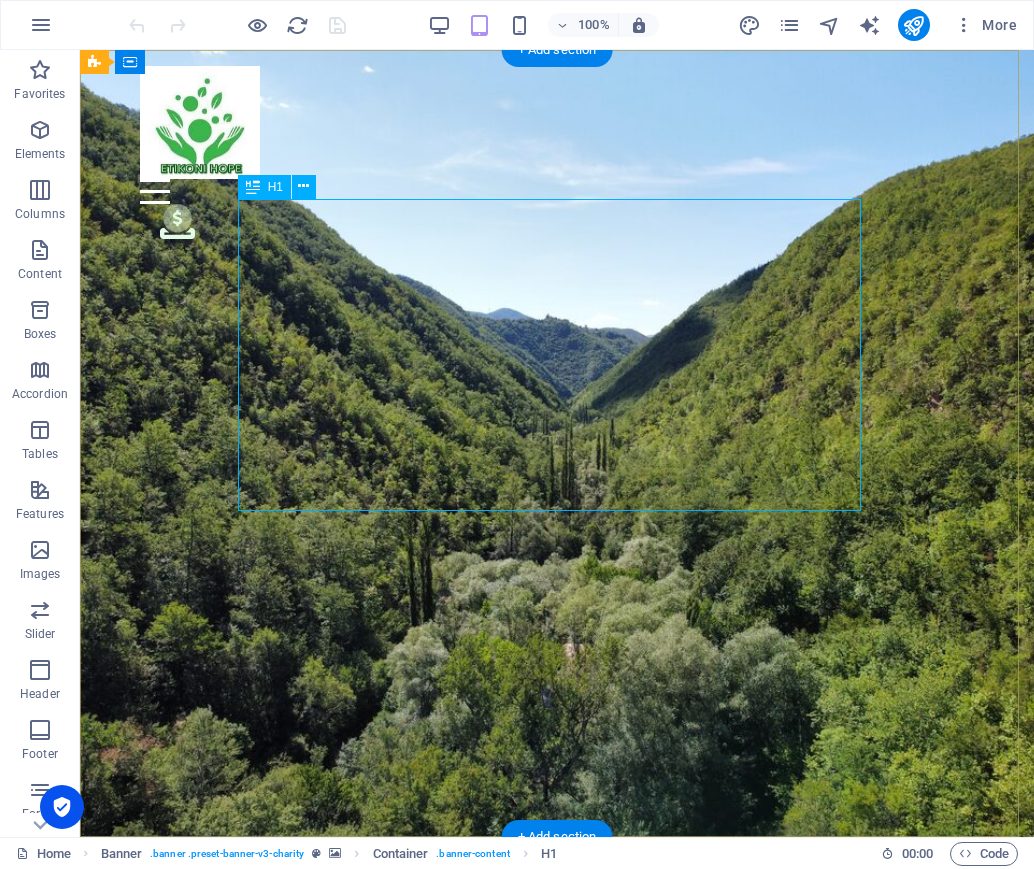 click on "ETIKONI HOPE Jer. 29:11 "......a future and a hope"" at bounding box center (557, 1057) 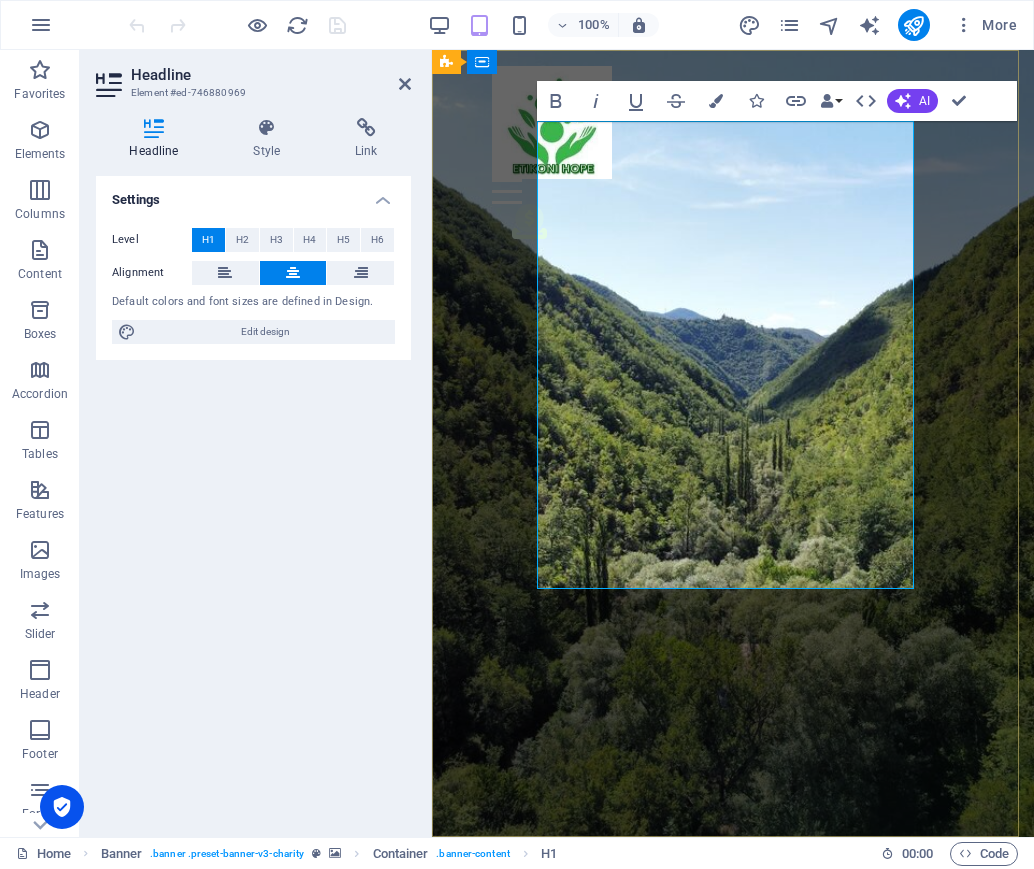 click on "ETIKONI HOPE Jer. 29:11 "......a future and a hope"" at bounding box center [733, 1096] 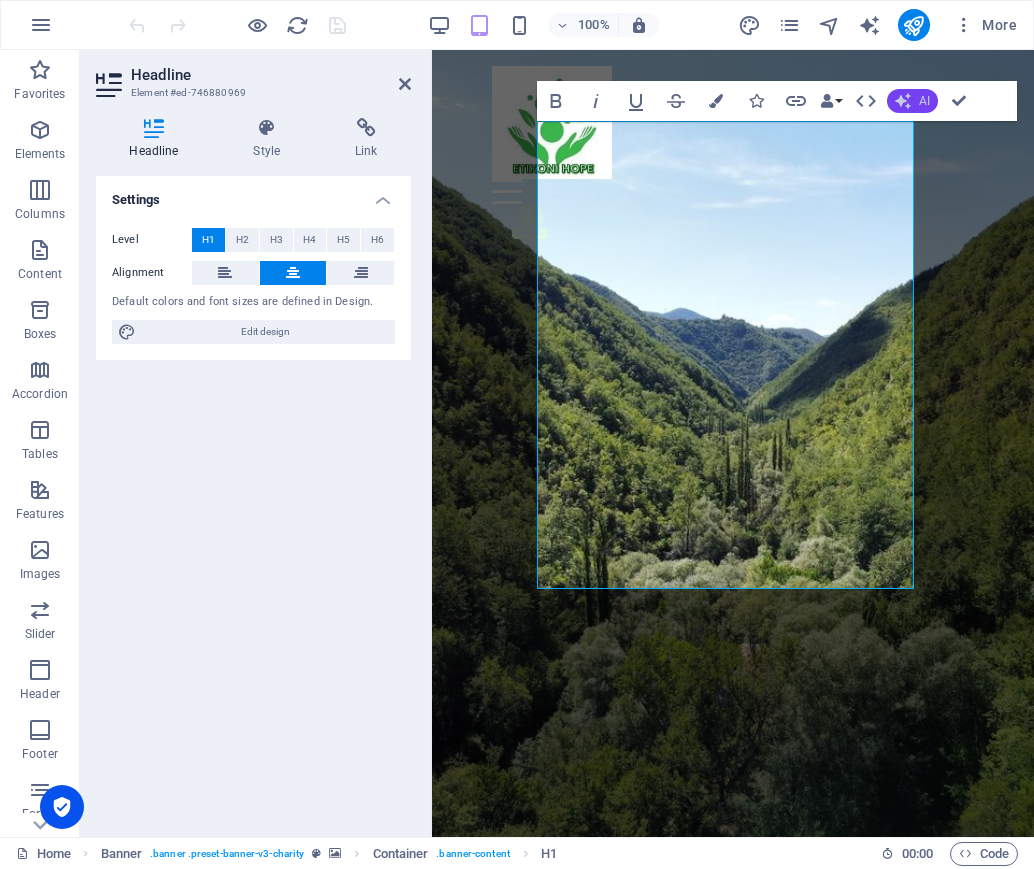 click on "AI" at bounding box center (924, 101) 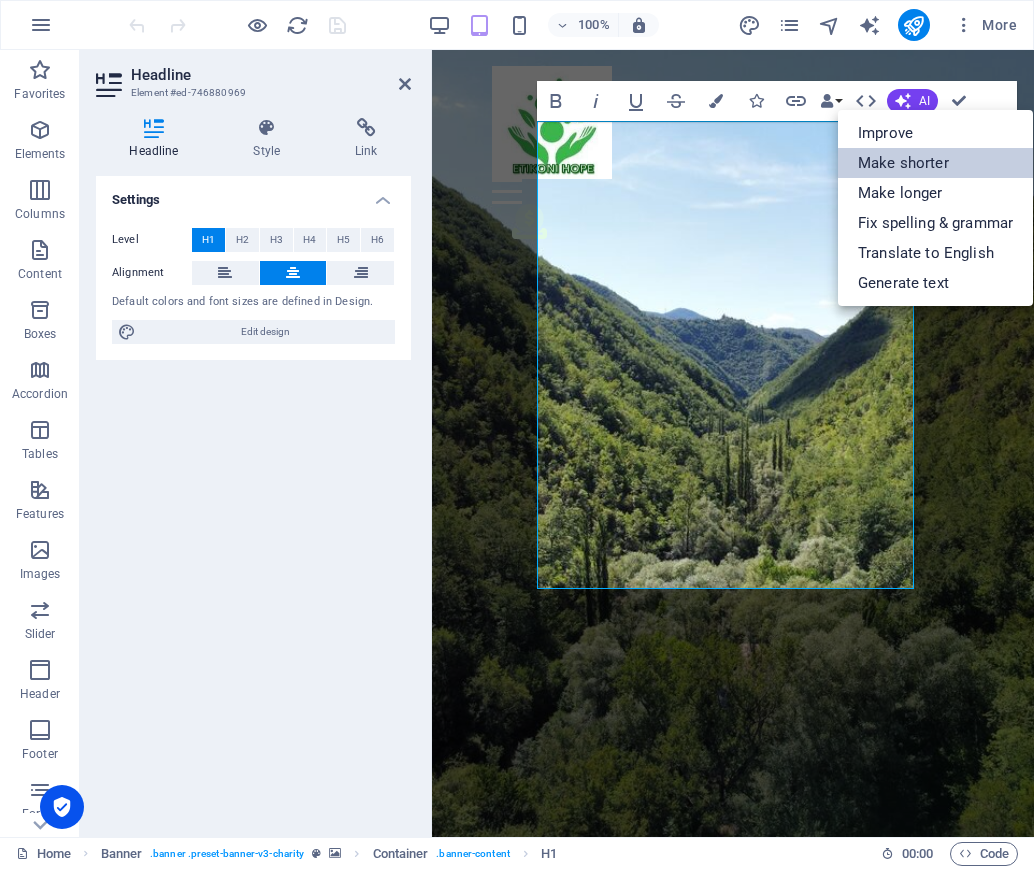 click on "Make shorter" at bounding box center [935, 163] 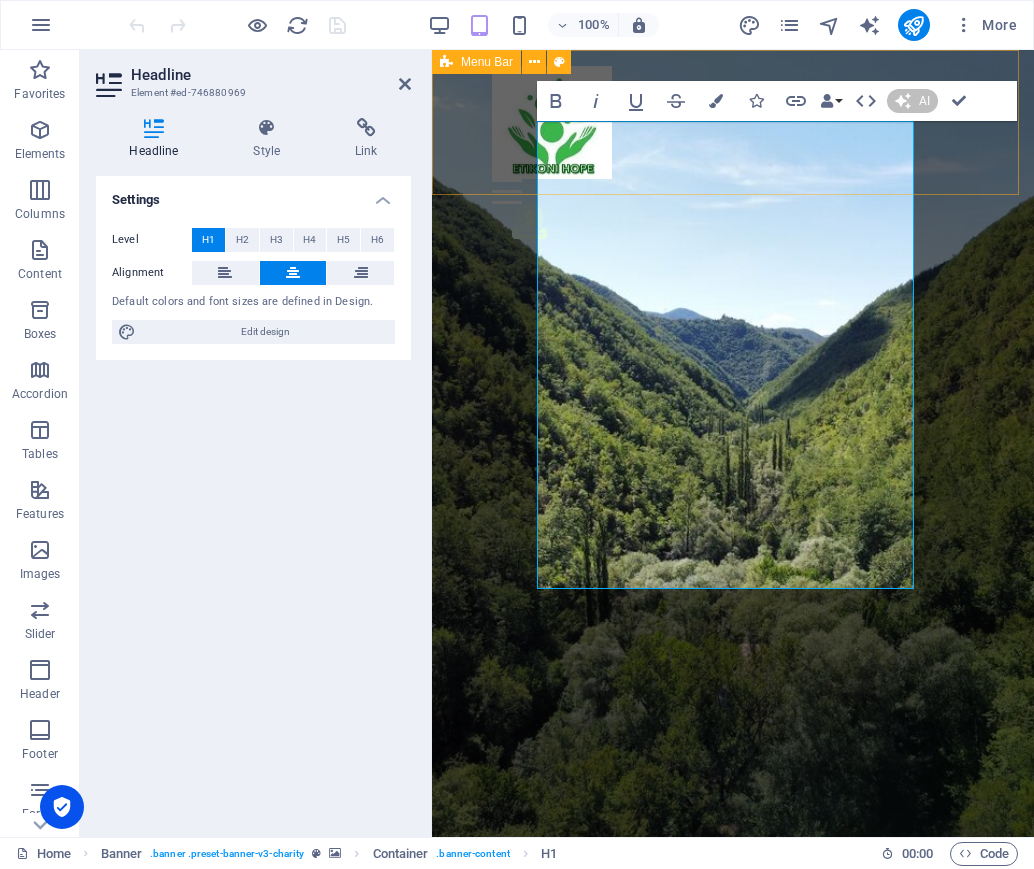 type 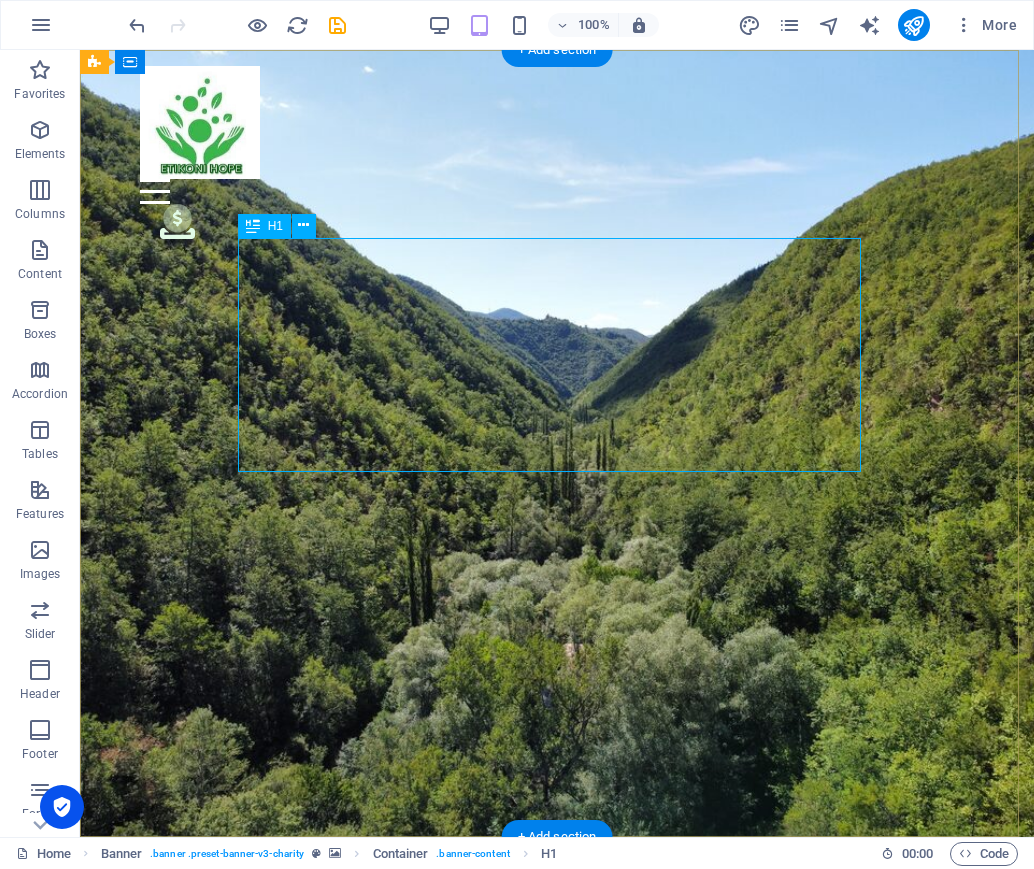 click on "ETIKONI HOPE   Jer. 29:11 "a future and a hope"" at bounding box center [557, 979] 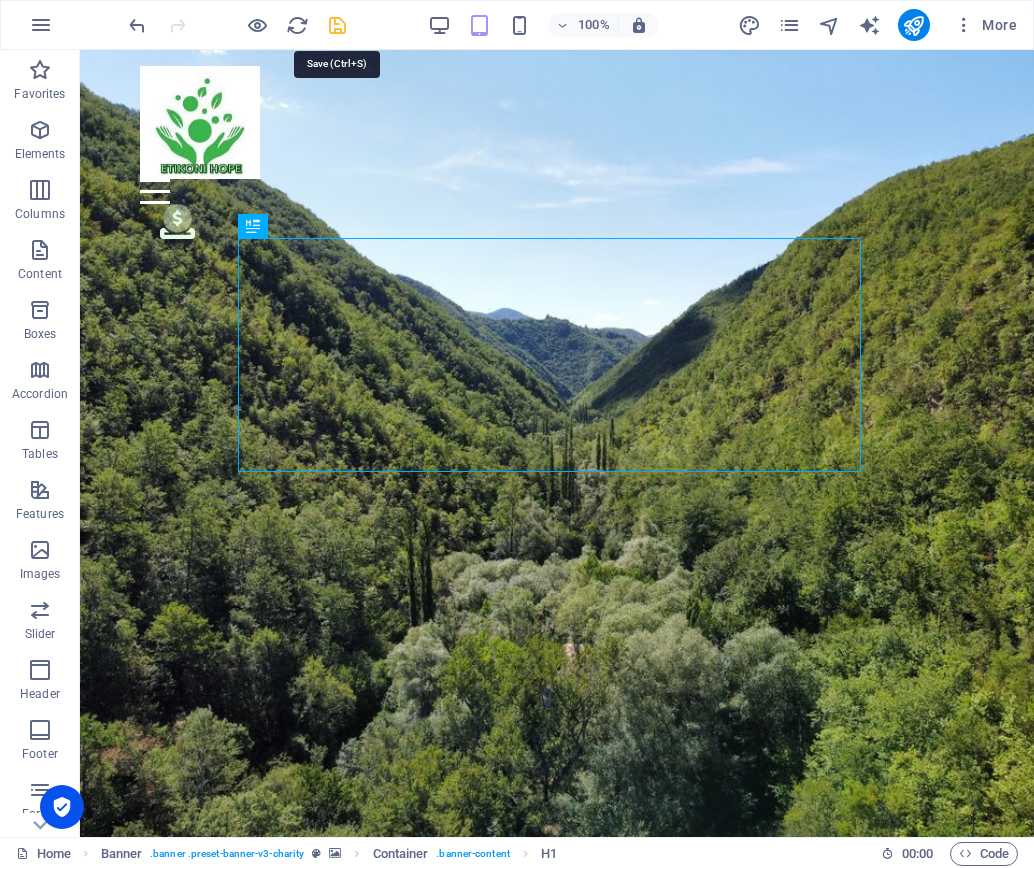 click at bounding box center [337, 25] 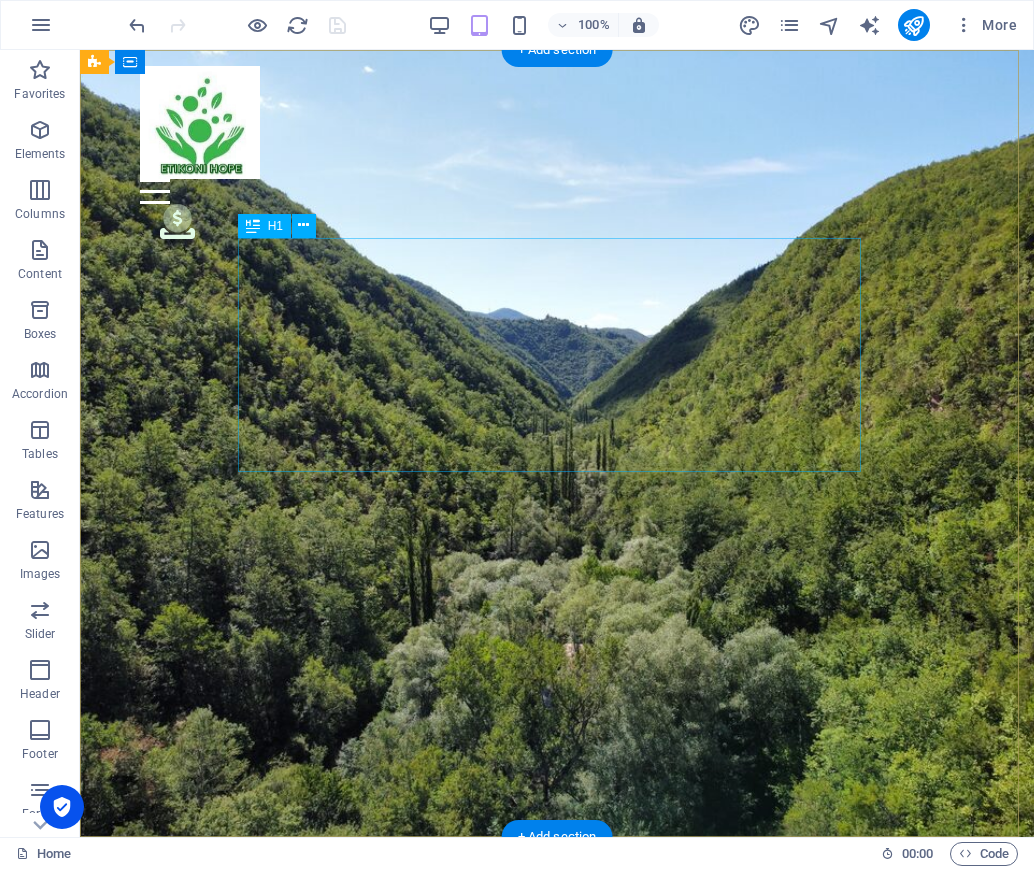 click on "ETIKONI HOPE   Jer. 29:11 "a future and a hope"" at bounding box center (557, 979) 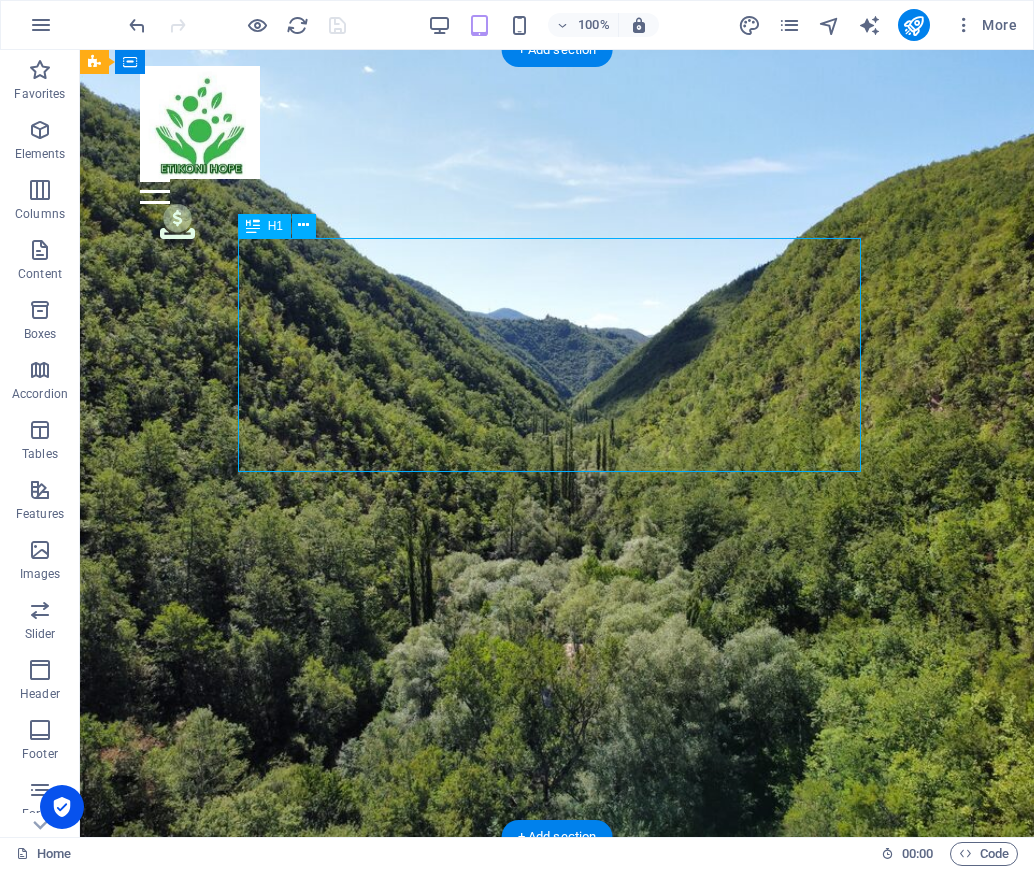 click on "ETIKONI HOPE   Jer. 29:11 "a future and a hope"" at bounding box center (557, 979) 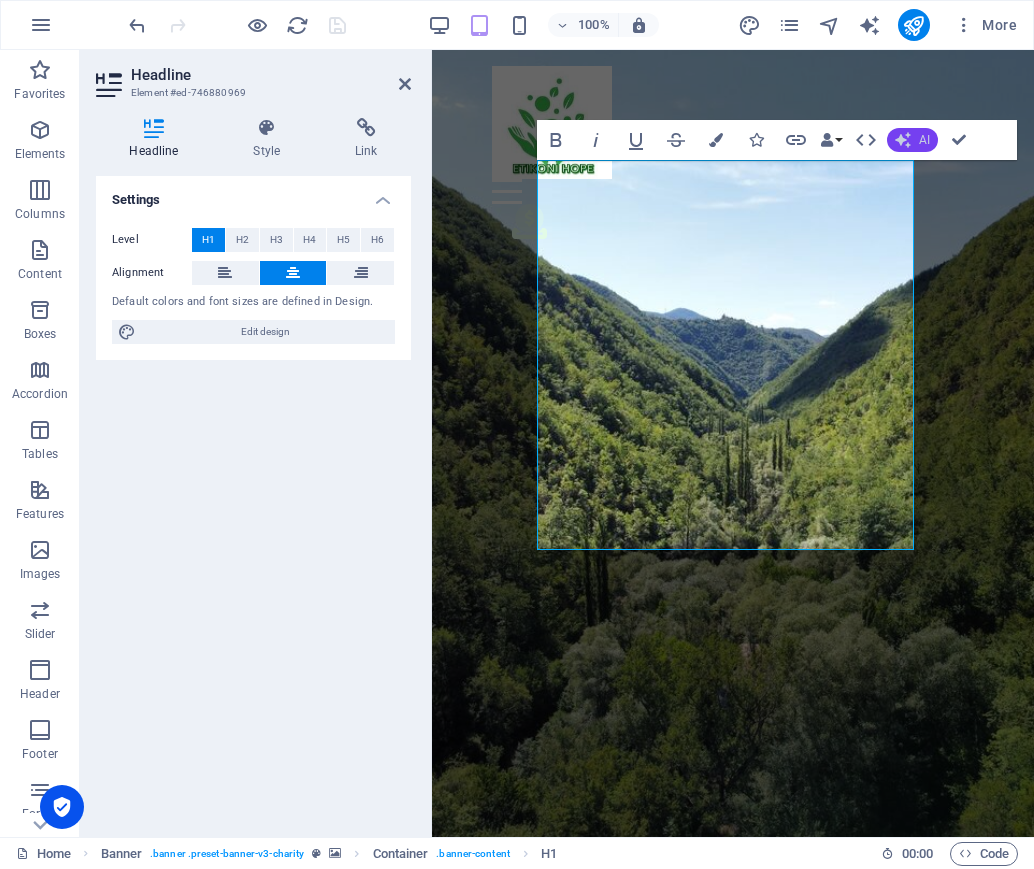 click on "AI" at bounding box center (924, 140) 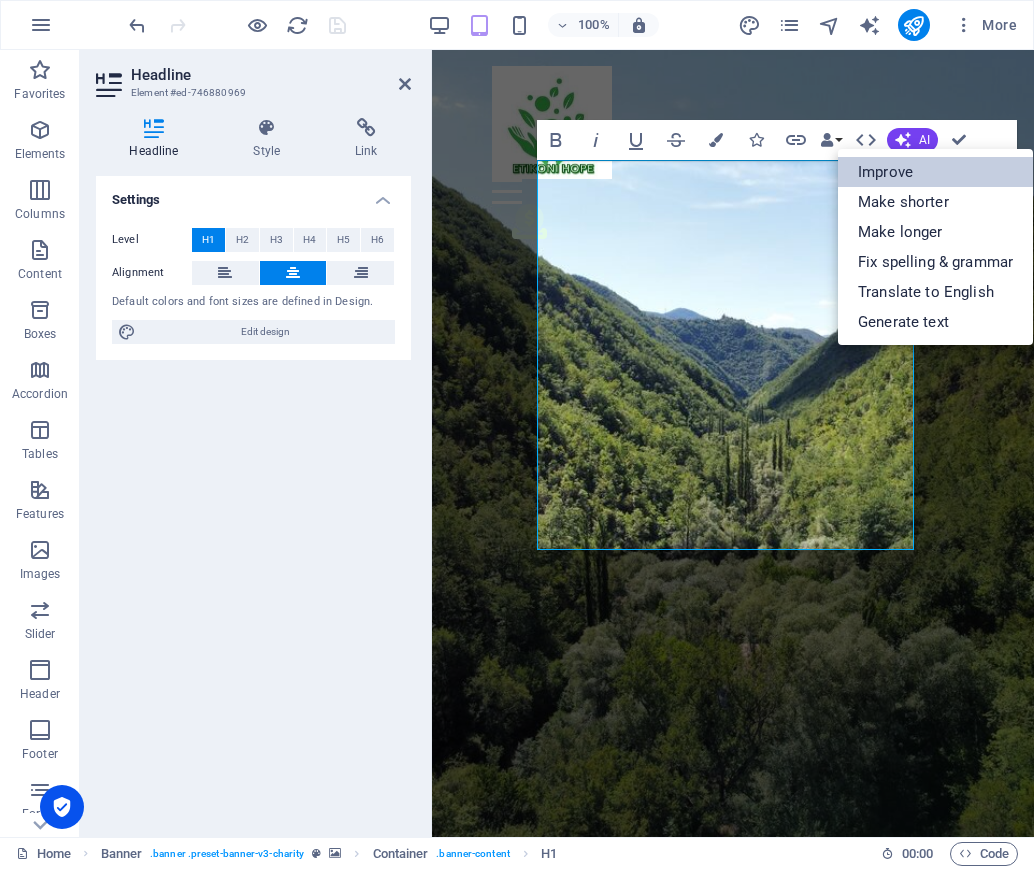 click on "Improve" at bounding box center [935, 172] 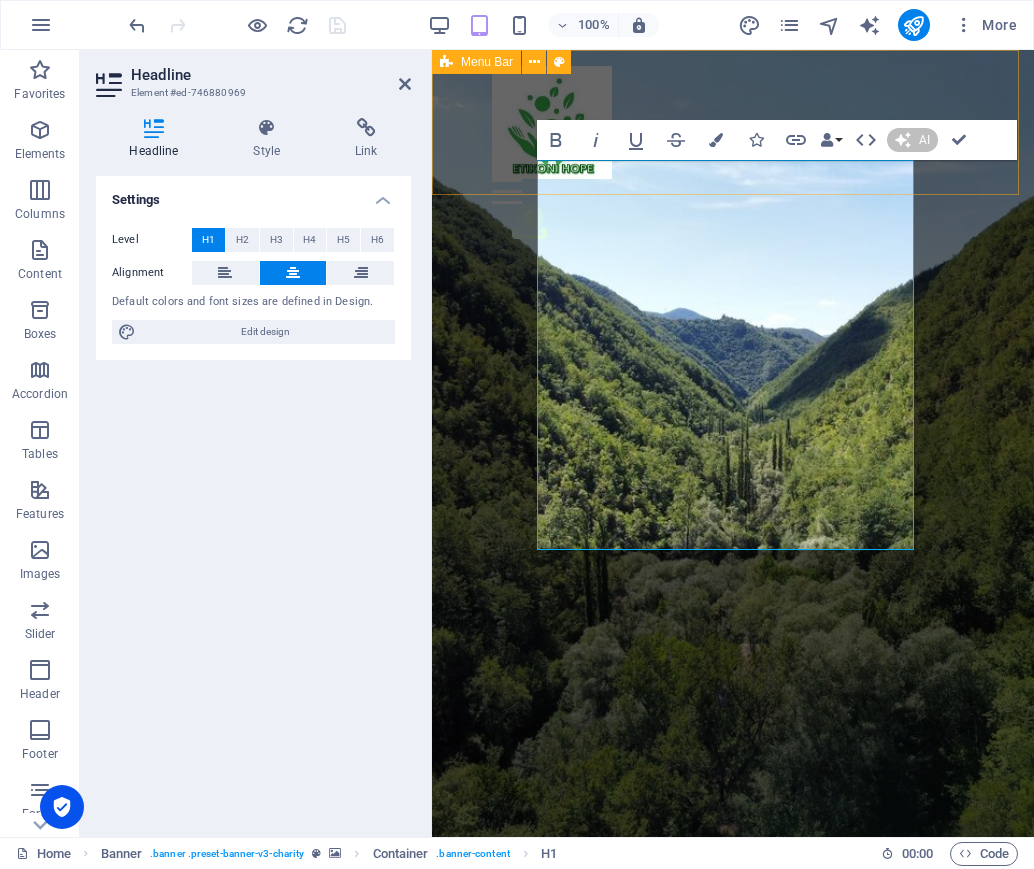 type 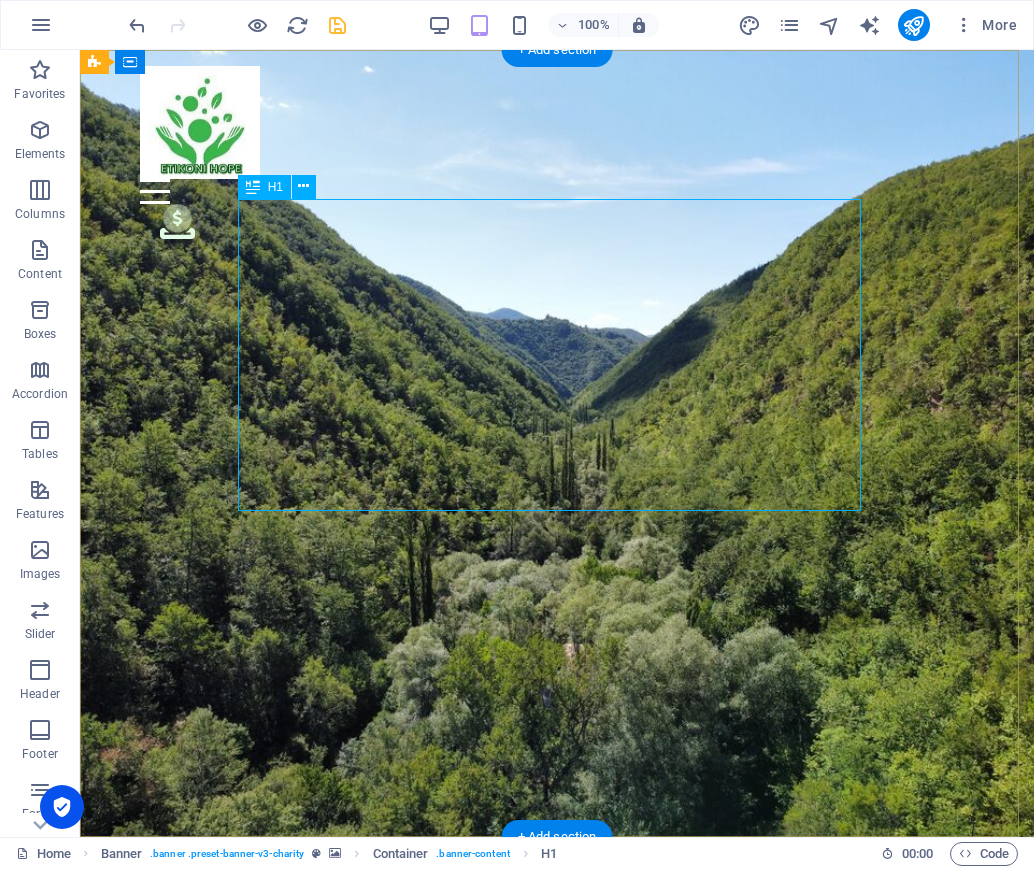 click on "ETIKONI HOPE: Jeremiah 29:11 - "A future filled with hope."" at bounding box center (557, 1018) 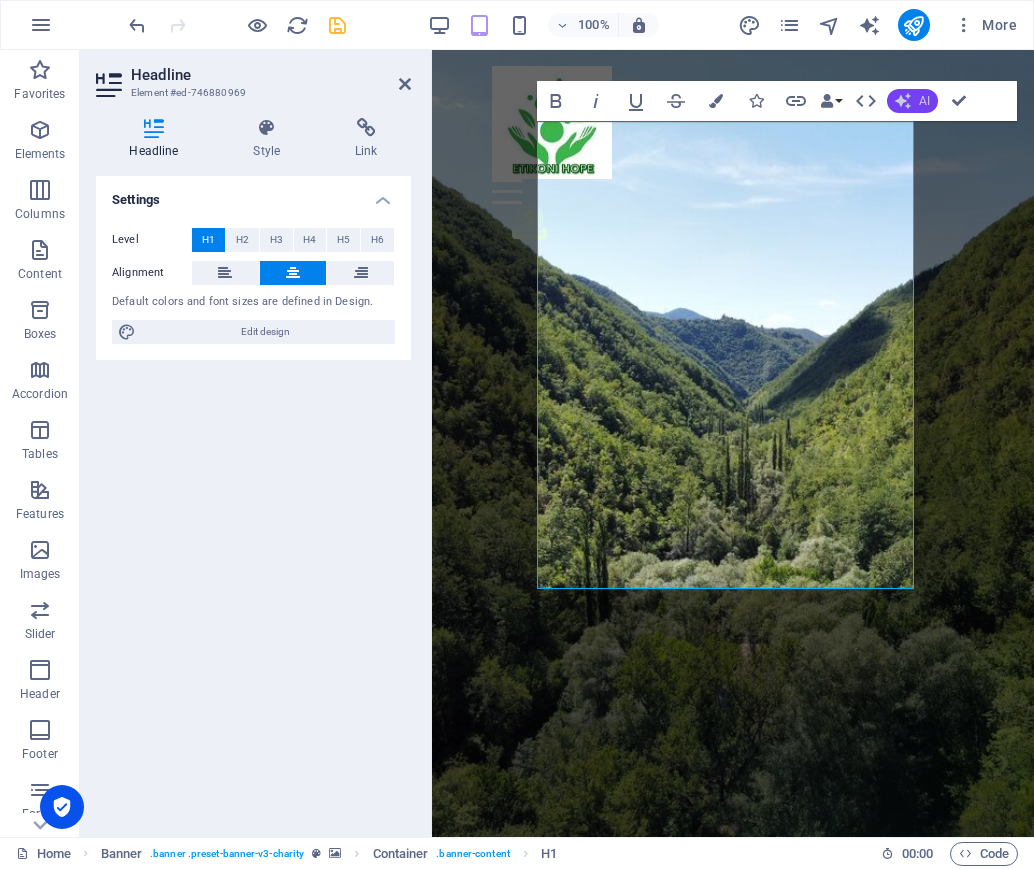 click on "AI" at bounding box center [924, 101] 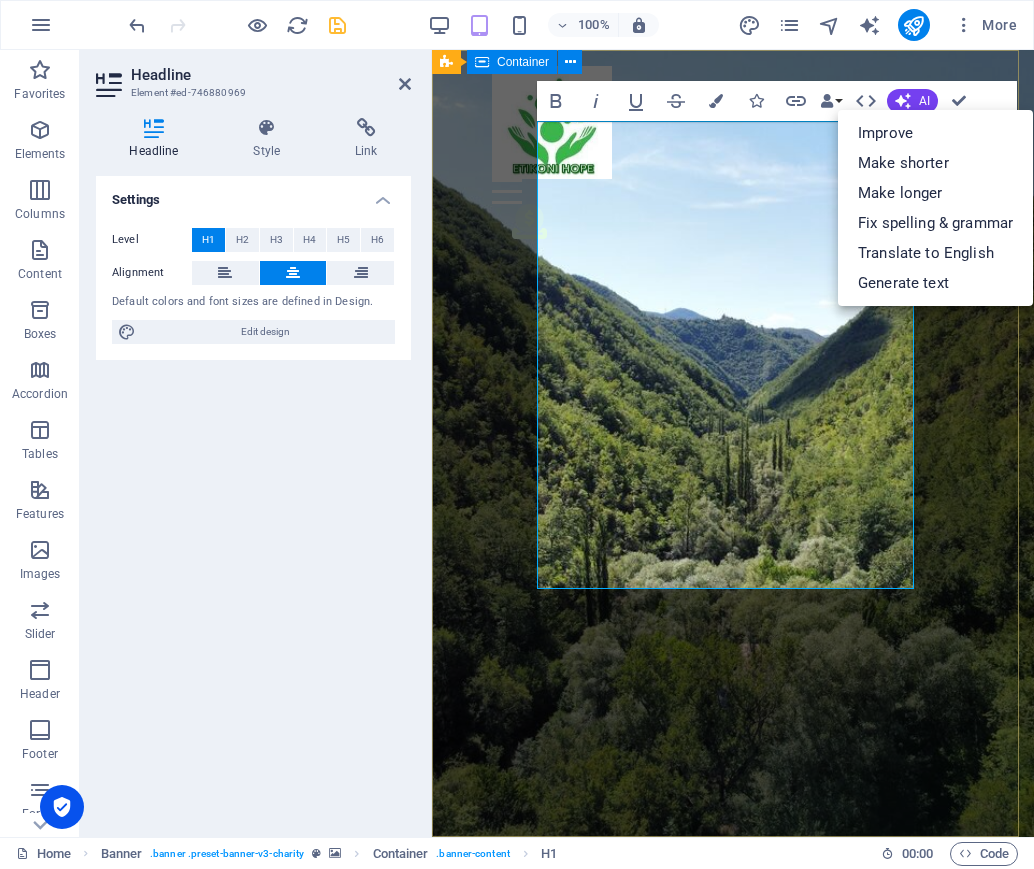 click on "ETIKONI HOPE: Jeremiah 29:11 - "A future filled with hope." CHILDREN, YOUTH, WIDOWS, DORCAS MINISTRY, AND WOMEN GROUP PROGRAMS HAPPENING. PLEASE BECOME A PARTNER AND DONATE VIA BELOW DETAILS ACCOUNT NAME: JESUS CELEBRATION CENTRE ETIKONI BRANCH ACCOUNT NUMBER:  0390286483632 AT EQUITY BANK MATUU BRANCH OR VIA BUSINESS PAYBILL NO. 247247 , ACCOUNT NO. 648632" at bounding box center (733, 1158) 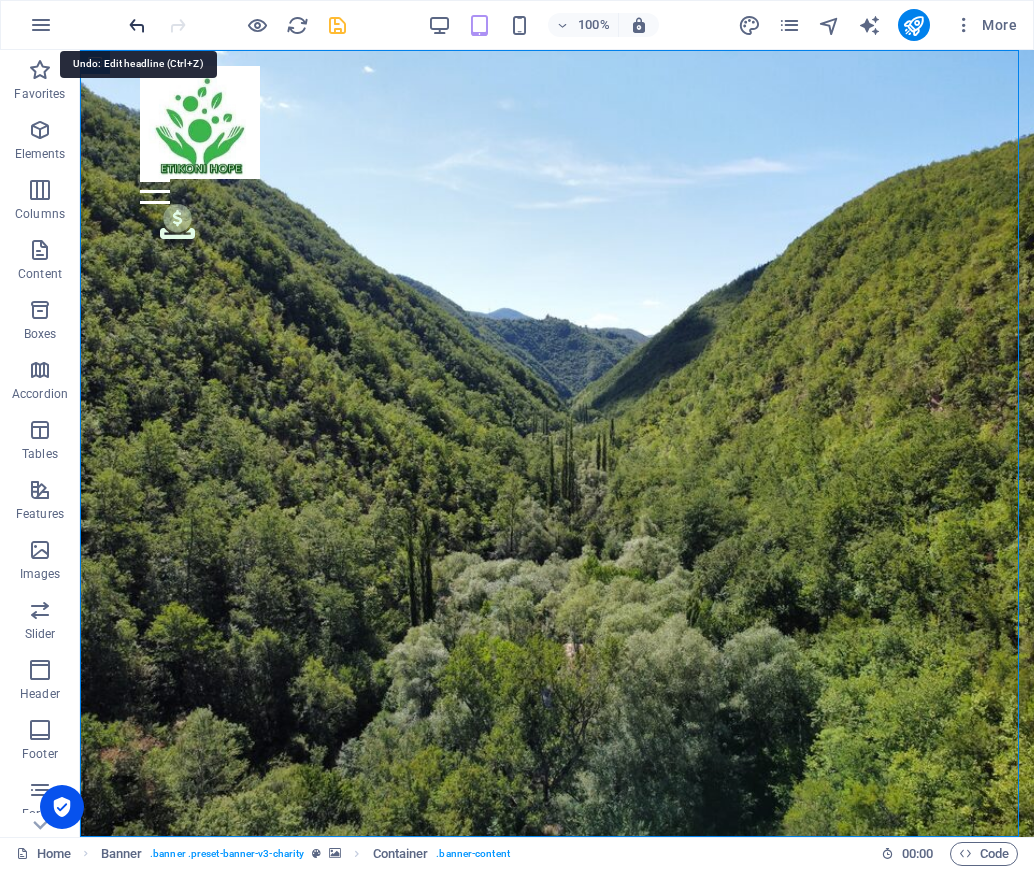 click at bounding box center [137, 25] 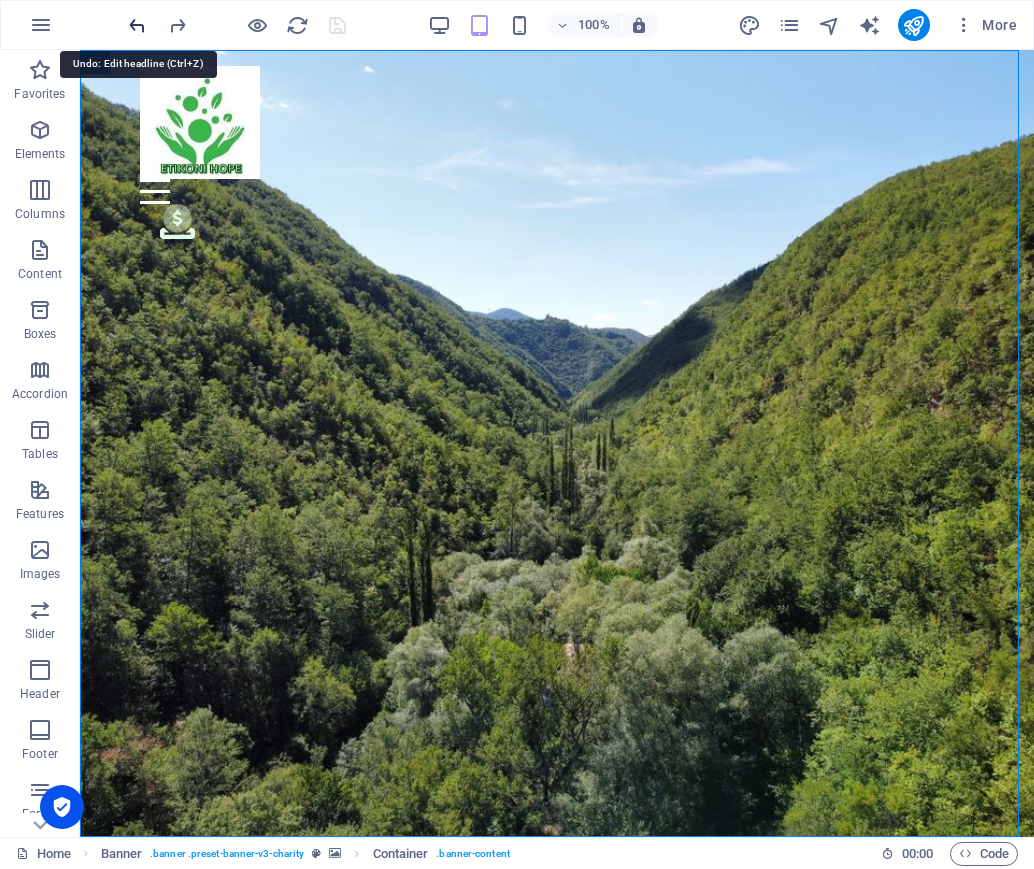 click at bounding box center (137, 25) 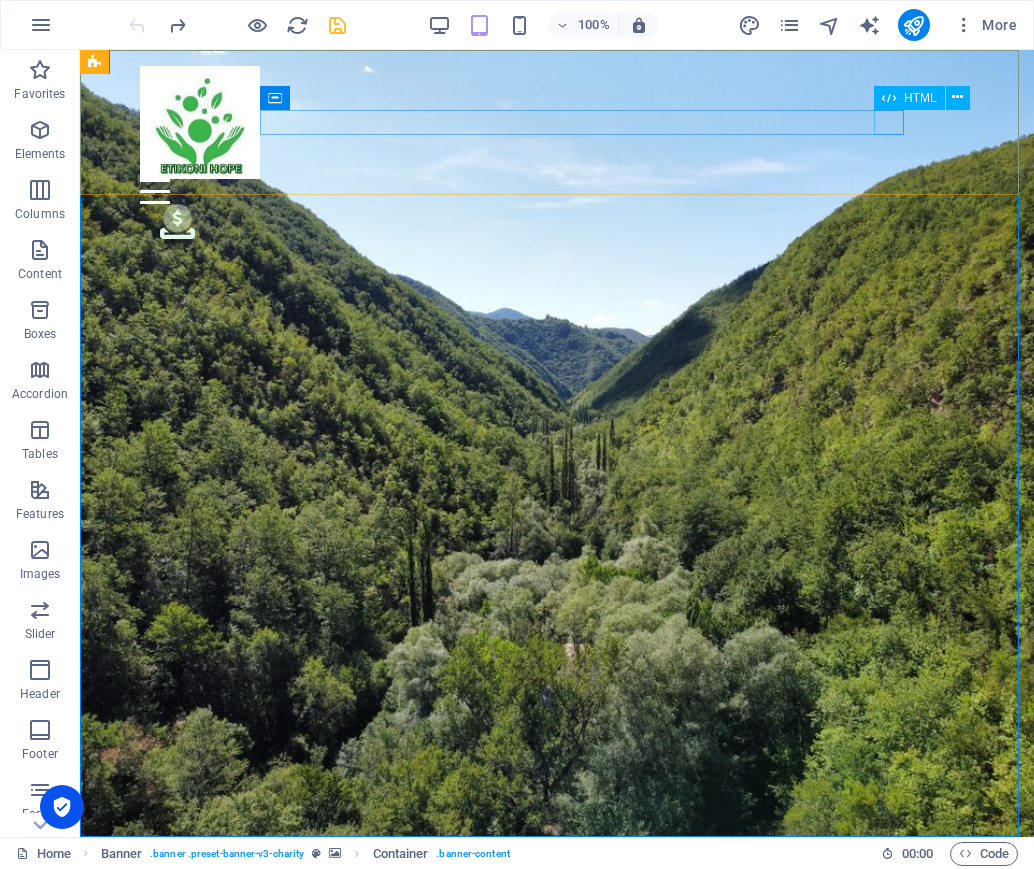 click at bounding box center [557, 191] 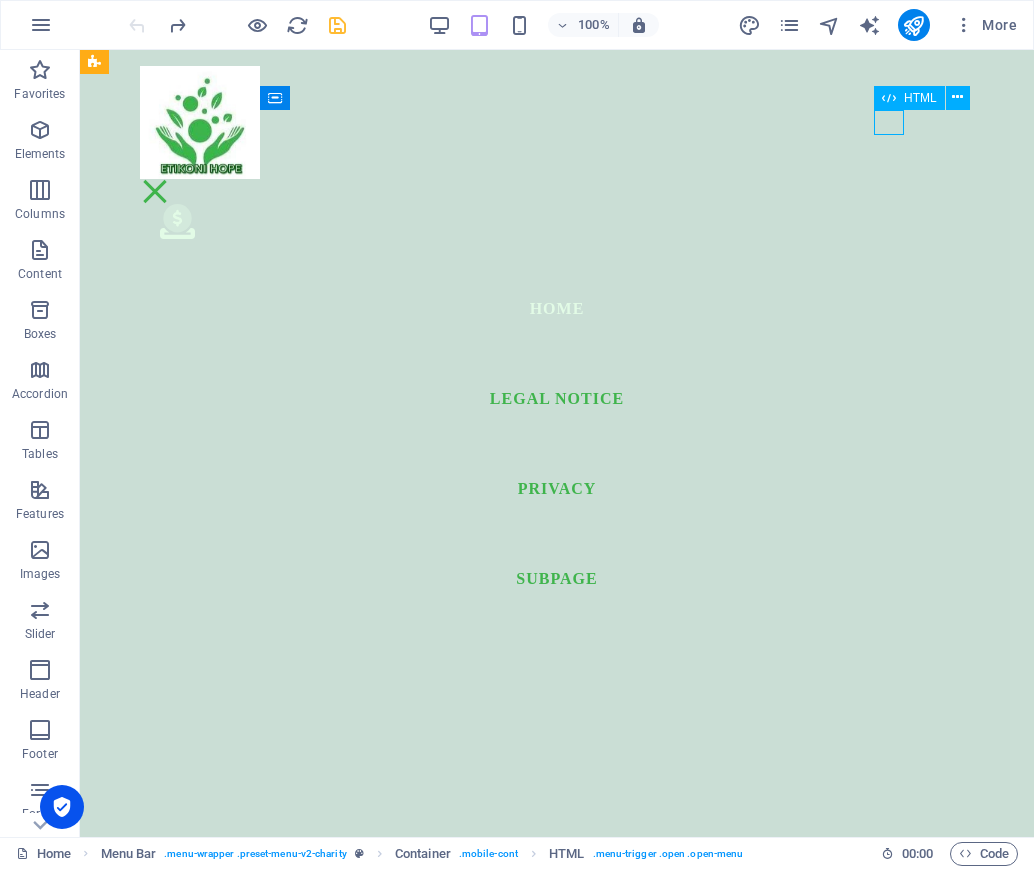 click at bounding box center [557, 191] 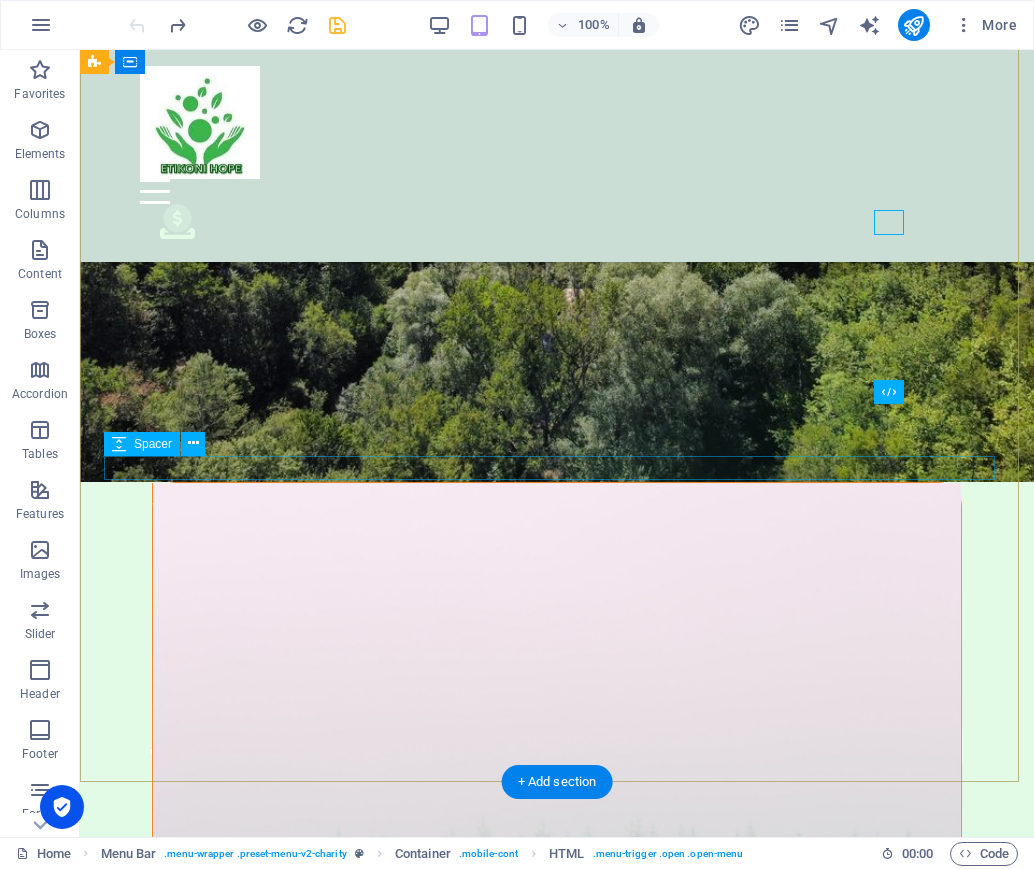 scroll, scrollTop: 200, scrollLeft: 0, axis: vertical 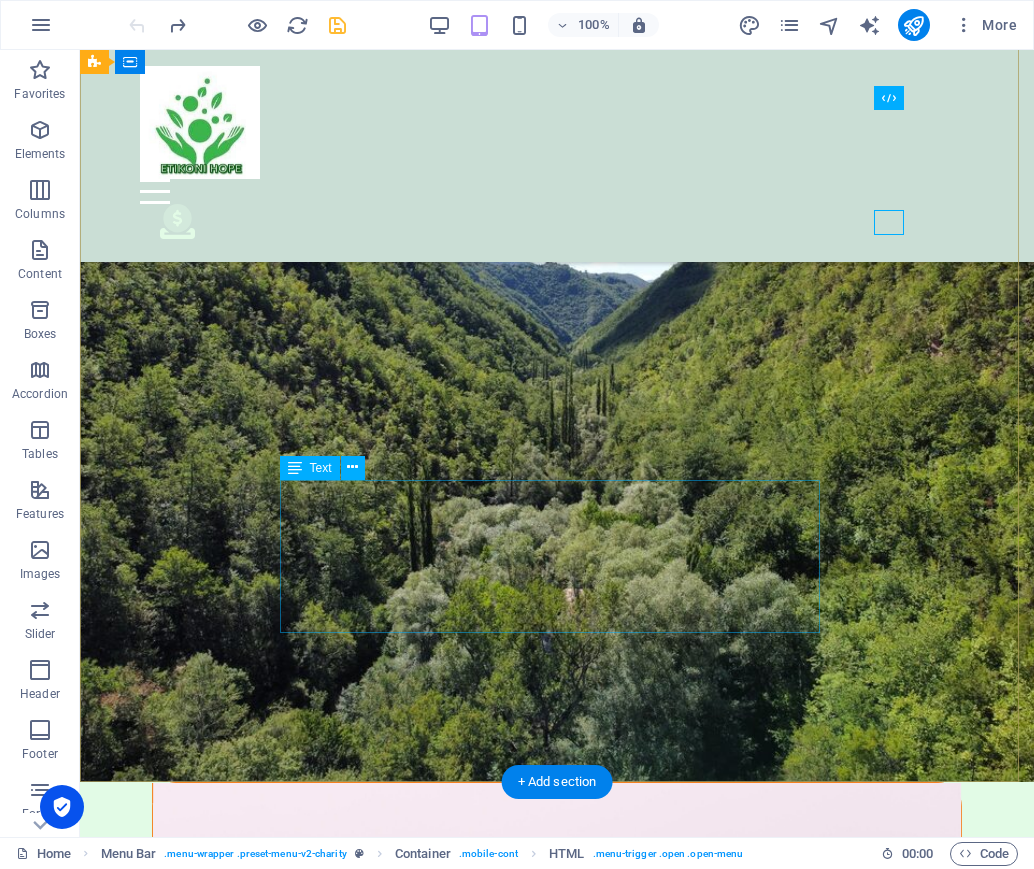click on "CHILDREN, YOUTH, WIDOWS, DORCAS MINISTRY, AND WOMEN GROUP PROGRAMS HAPPENING. PLEASE BECOME A PARTNER AND DONATE VIA BELOW DETAILS ACCOUNT NAME: JESUS CELEBRATION CENTRE ETIKONI BRANCH ACCOUNT NUMBER:  0390286483632 AT EQUITY BANK MATUU BRANCH OR VIA BUSINESS PAYBILL NO. 247247 , ACCOUNT NO. 648632" at bounding box center [557, 1246] 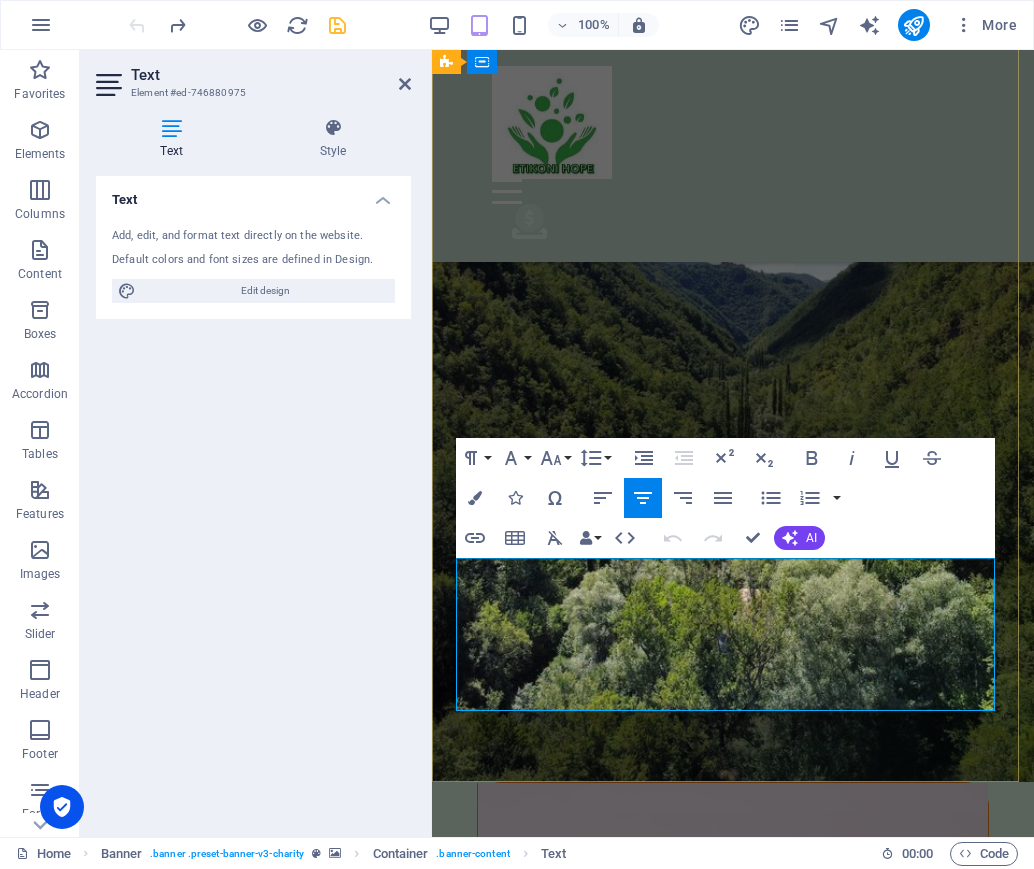 click on "CHILDREN, YOUTH, WIDOWS, [PERSON_NAME] MINISTRY, AND WOMEN GROUP PROGRAMS HAPPENING. PLEASE BECOME A PARTNER AND DONATE VIA BELOW DETAILS" at bounding box center (733, 1298) 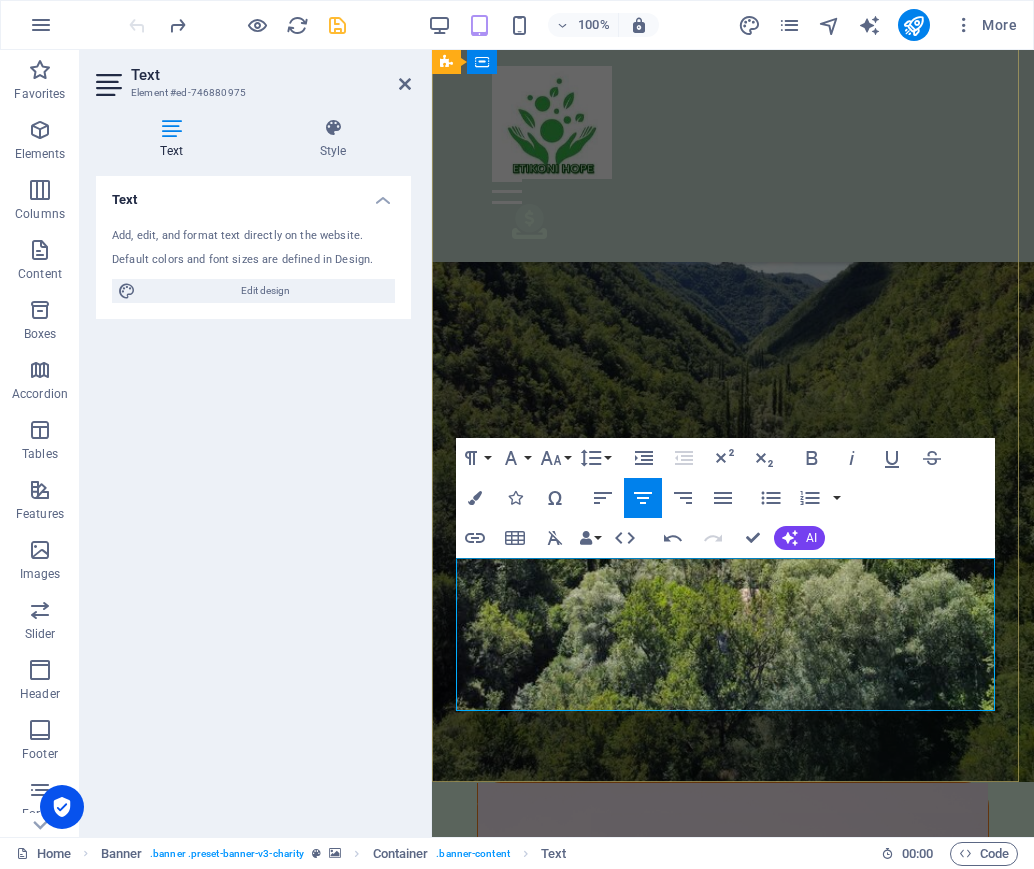 scroll, scrollTop: 213, scrollLeft: 0, axis: vertical 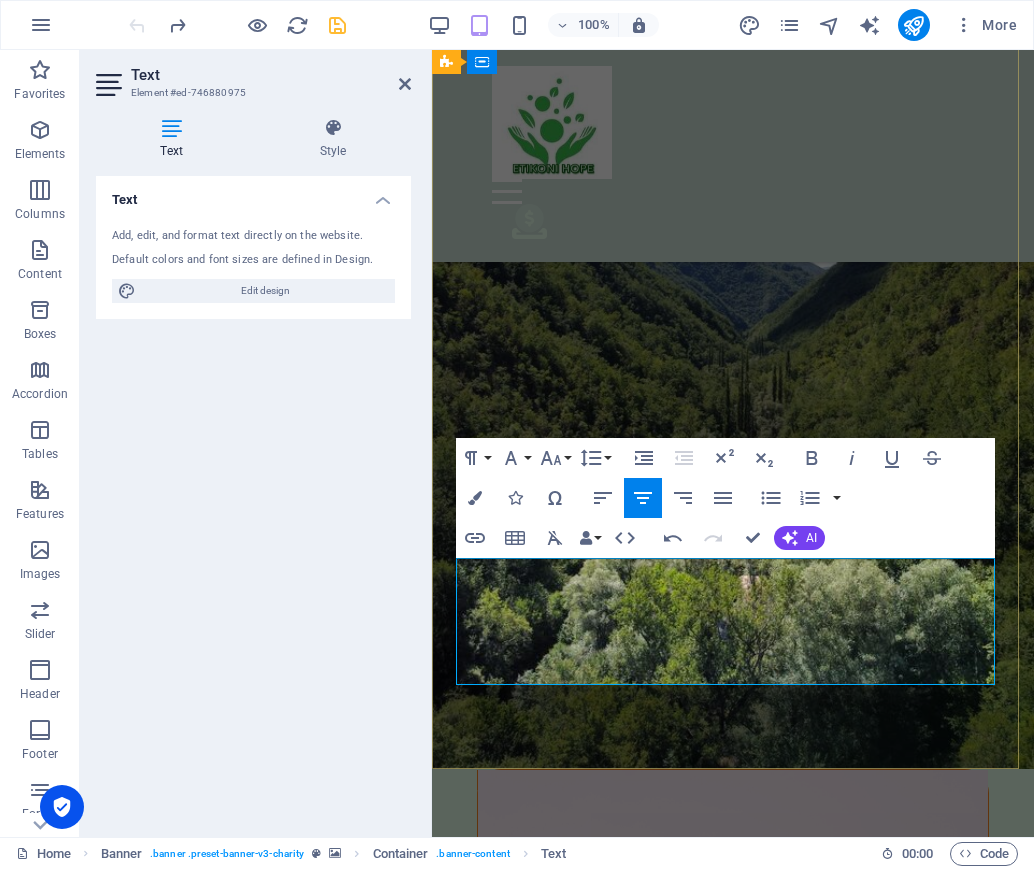 type 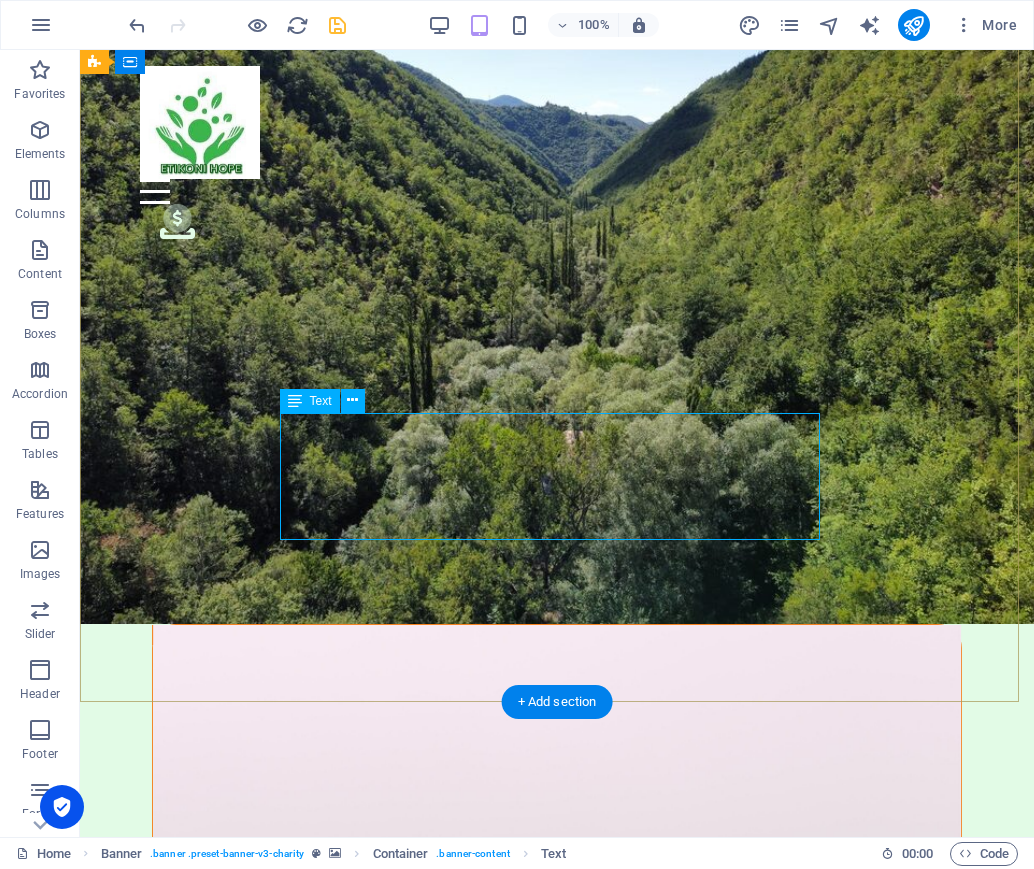 scroll, scrollTop: 135, scrollLeft: 0, axis: vertical 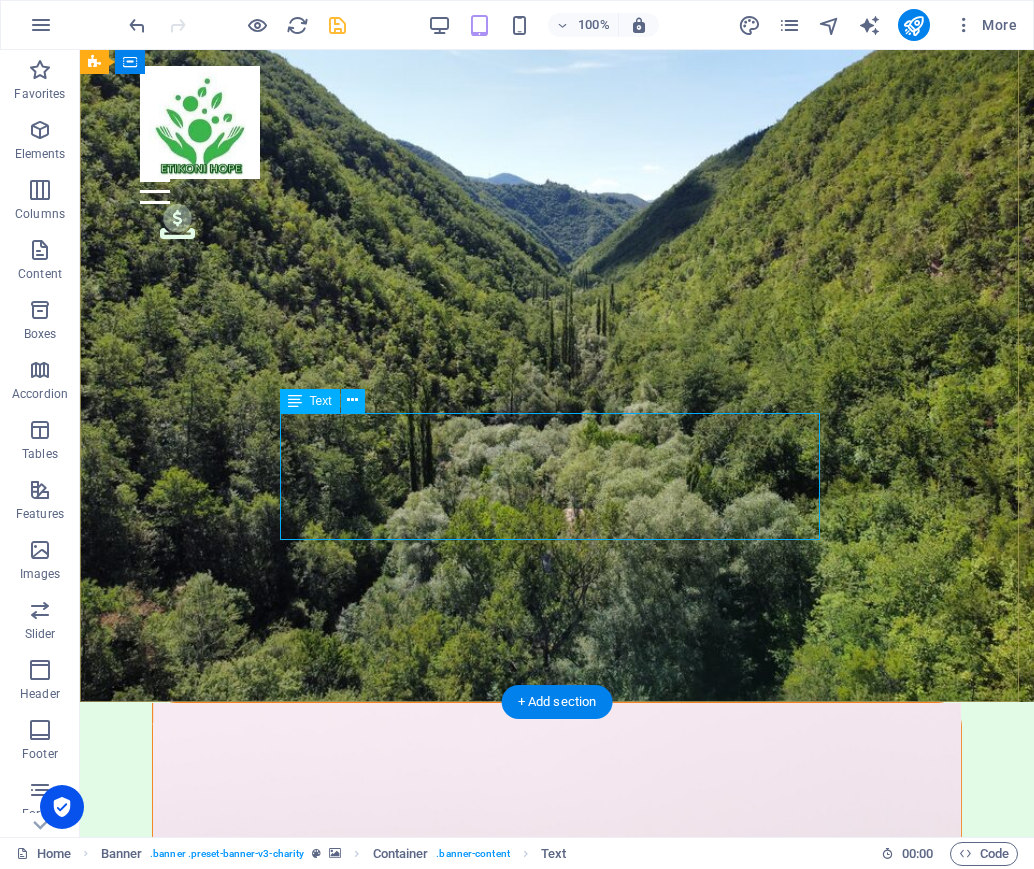 click on "CHILDREN, YOUTH & WIDOWS' PROGRAMS HAPPENING. PLEASE BECOME A PARTNER AND DONATE VIA BELOW DETAILS ACCOUNT NAME: JESUS CELEBRATION CENTRE ETIKONI BRANCH ACCOUNT NUMBER:  0390286483632 AT EQUITY BANK MATUU BRANCH OR VIA BUSINESS PAYBILL NO. 247247 , ACCOUNT NO. 648632" at bounding box center [557, 1166] 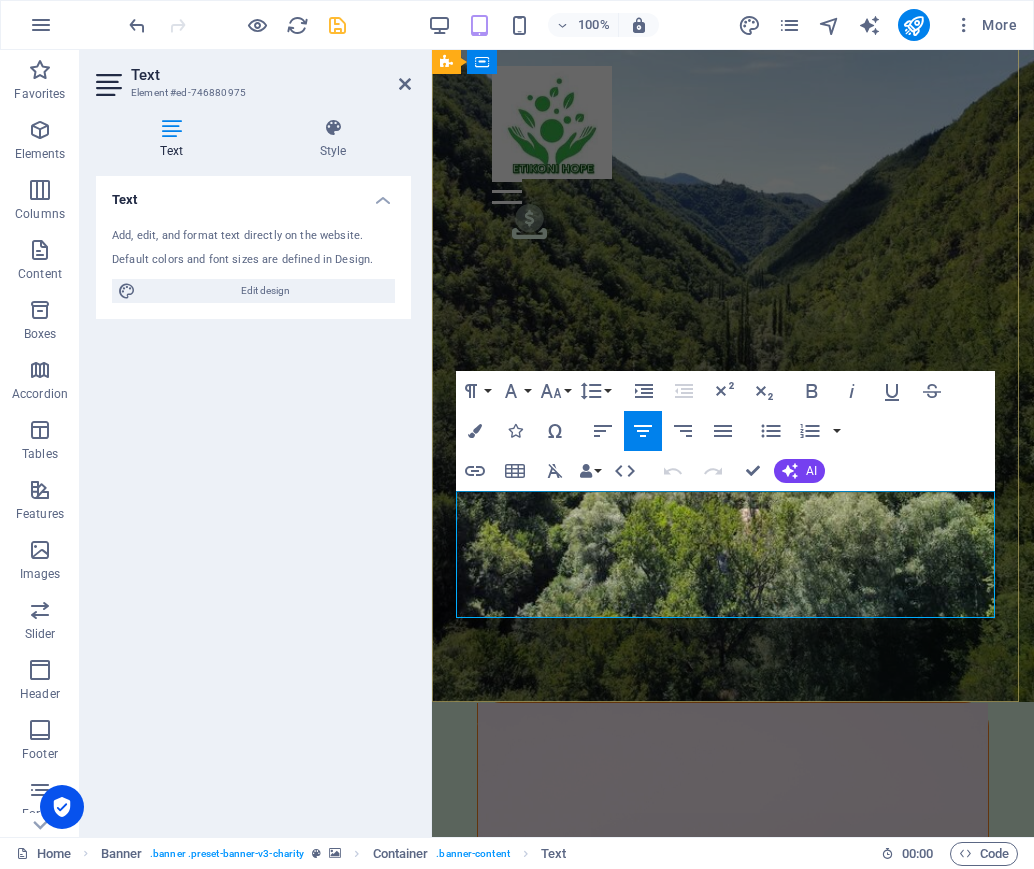 click on "OR VIA BUSINESS PAYBILL NO. 247247 , ACCOUNT NO. 648632" at bounding box center (732, 1320) 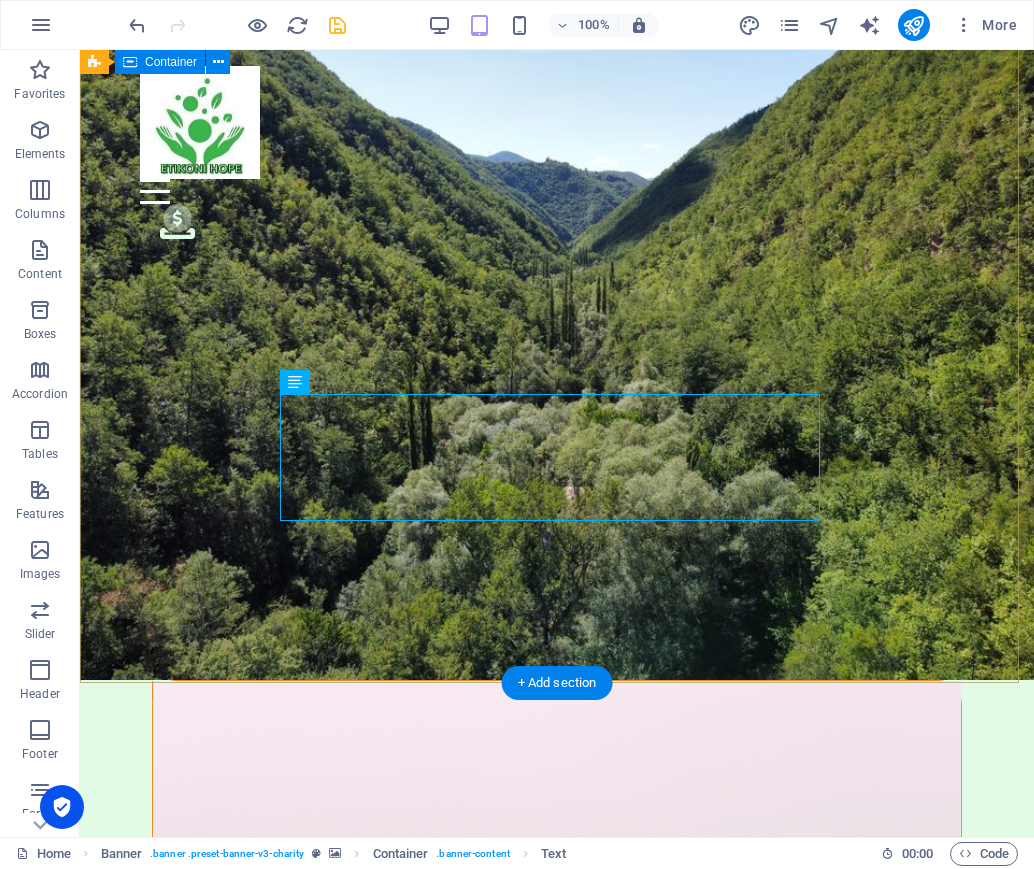 scroll, scrollTop: 0, scrollLeft: 0, axis: both 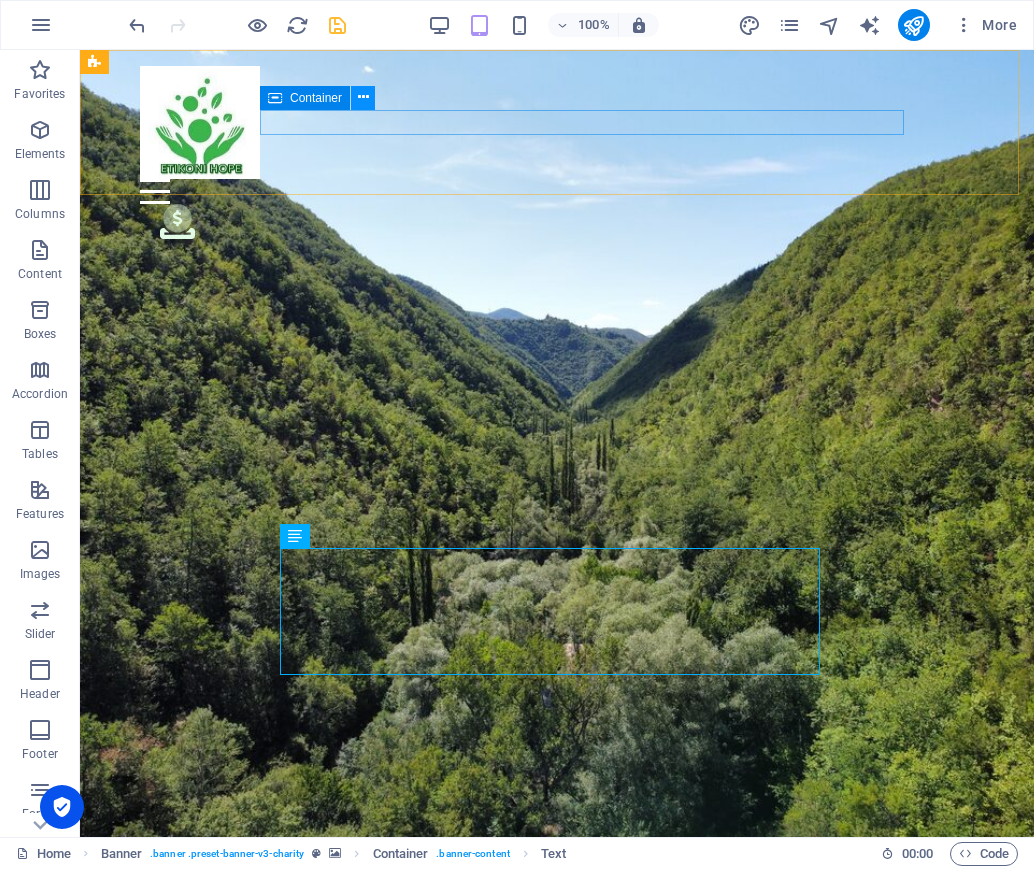 click at bounding box center [363, 97] 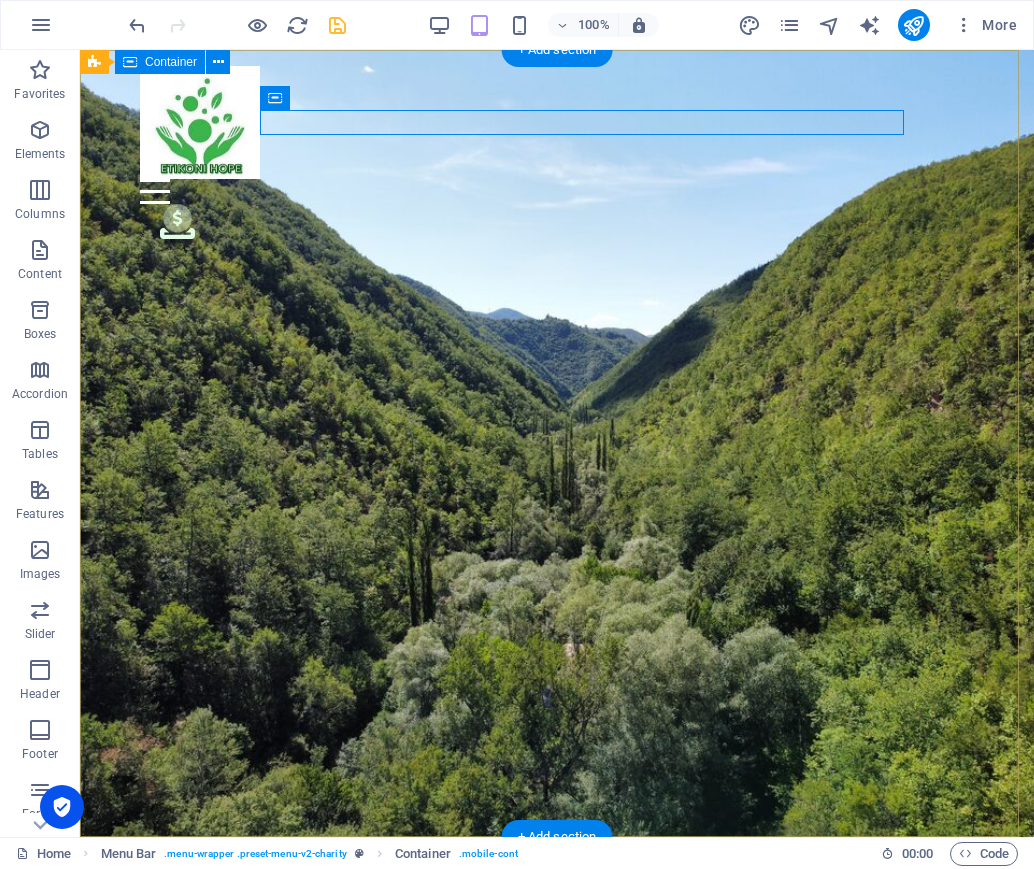 click on "ETIKONI HOPE Jer. 29:11 "......a future and a hope" CHILDREN, YOUTH & WIDOWS' PROGRAMS HAPPENING. PLEASE BECOME A PARTNER AND DONATE VIA BELOW DETAILS ACCOUNT NAME: JESUS CELEBRATION CENTRE ETIKONI BRANCH ACCOUNT NUMBER:  0390286483632 AT EQUITY BANK MATUU BRANCH OR VIA BUSINESS PAYBILL NO. 247247  ACCOUNT NO. 648632" at bounding box center (557, 1133) 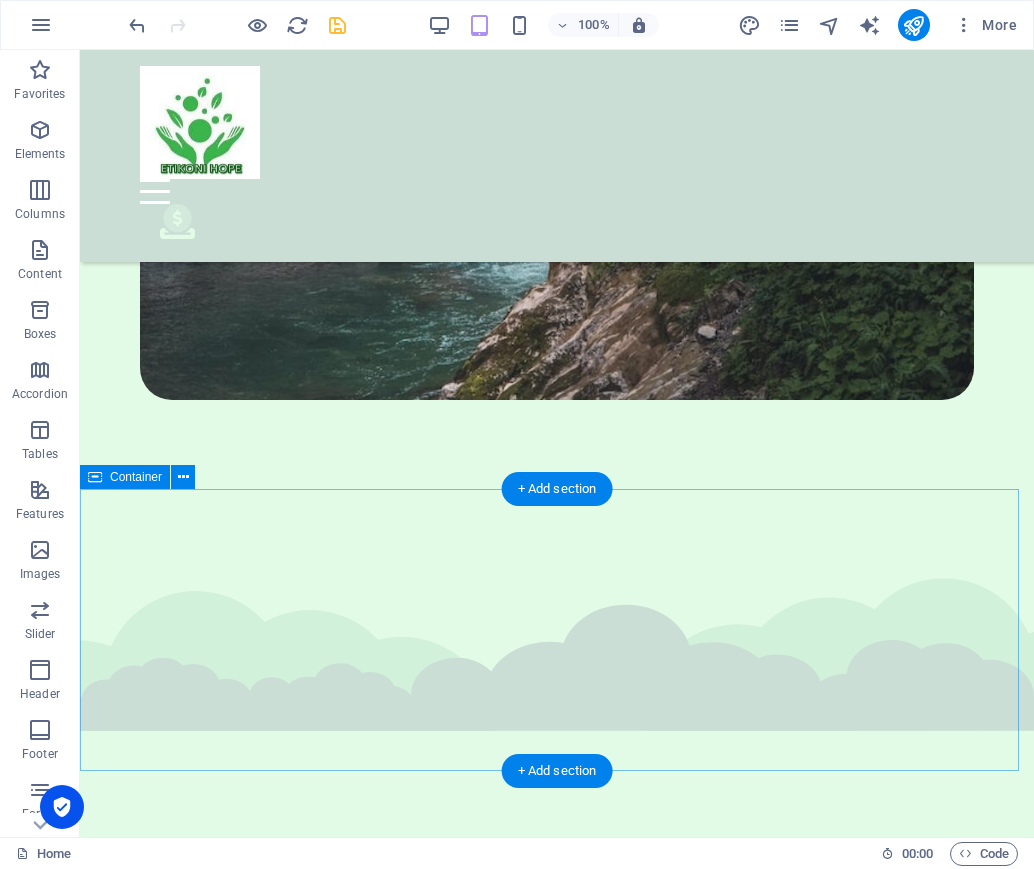 scroll, scrollTop: 3700, scrollLeft: 0, axis: vertical 